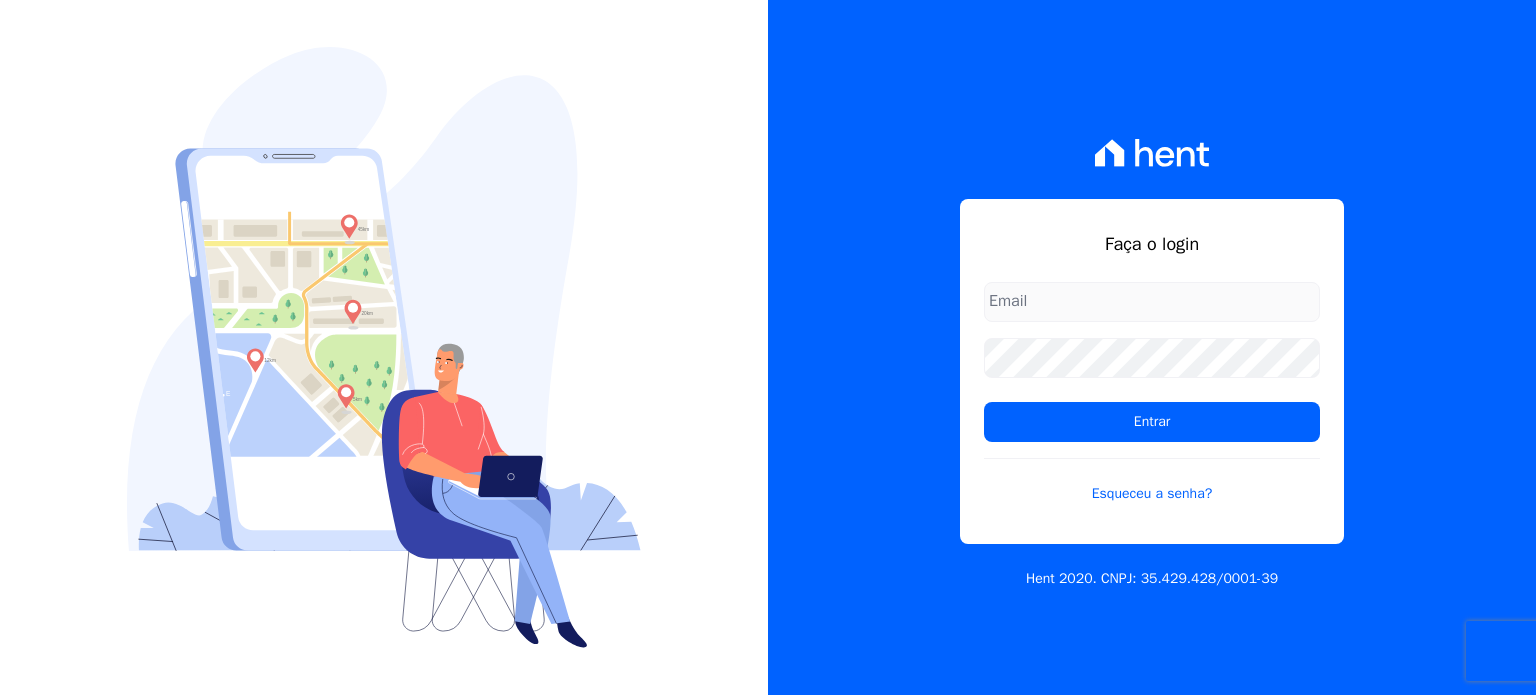 scroll, scrollTop: 0, scrollLeft: 0, axis: both 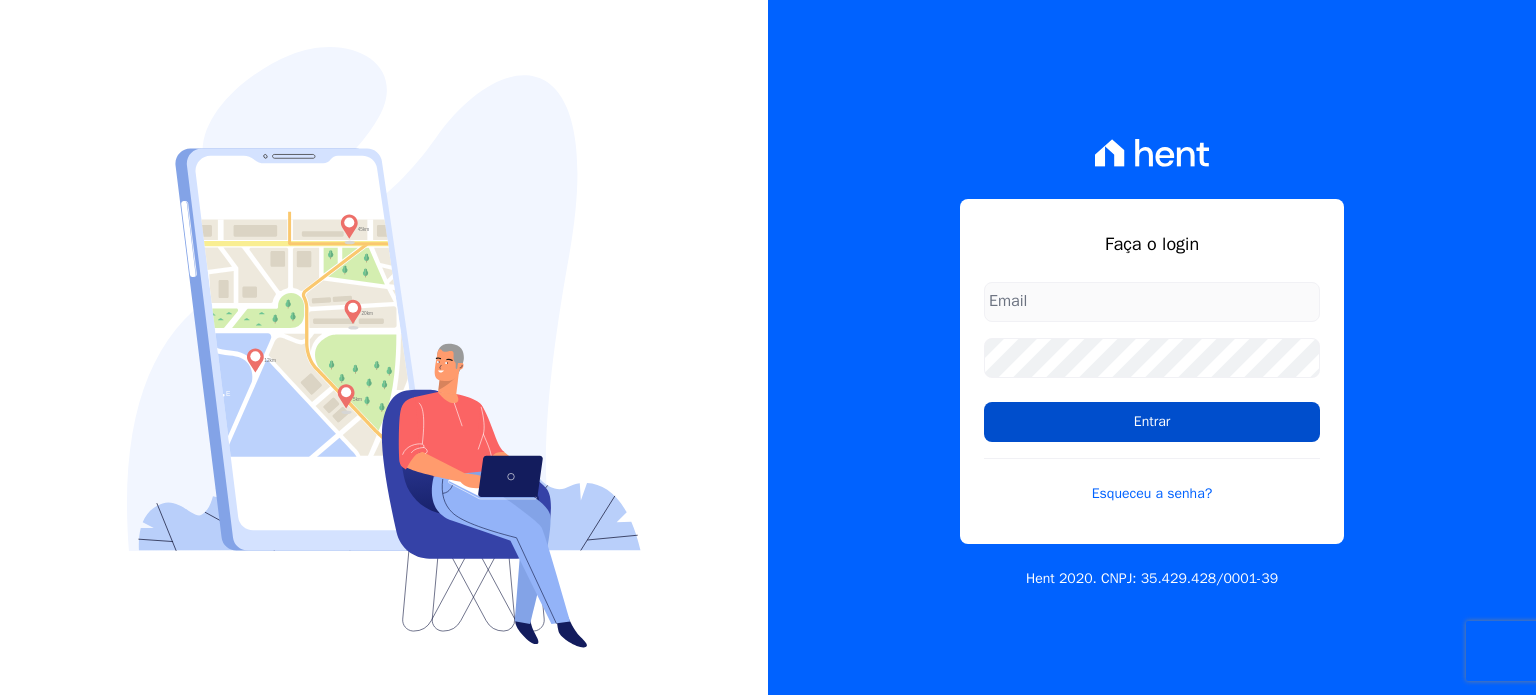 type on "patricia@graalengenharia.com.br" 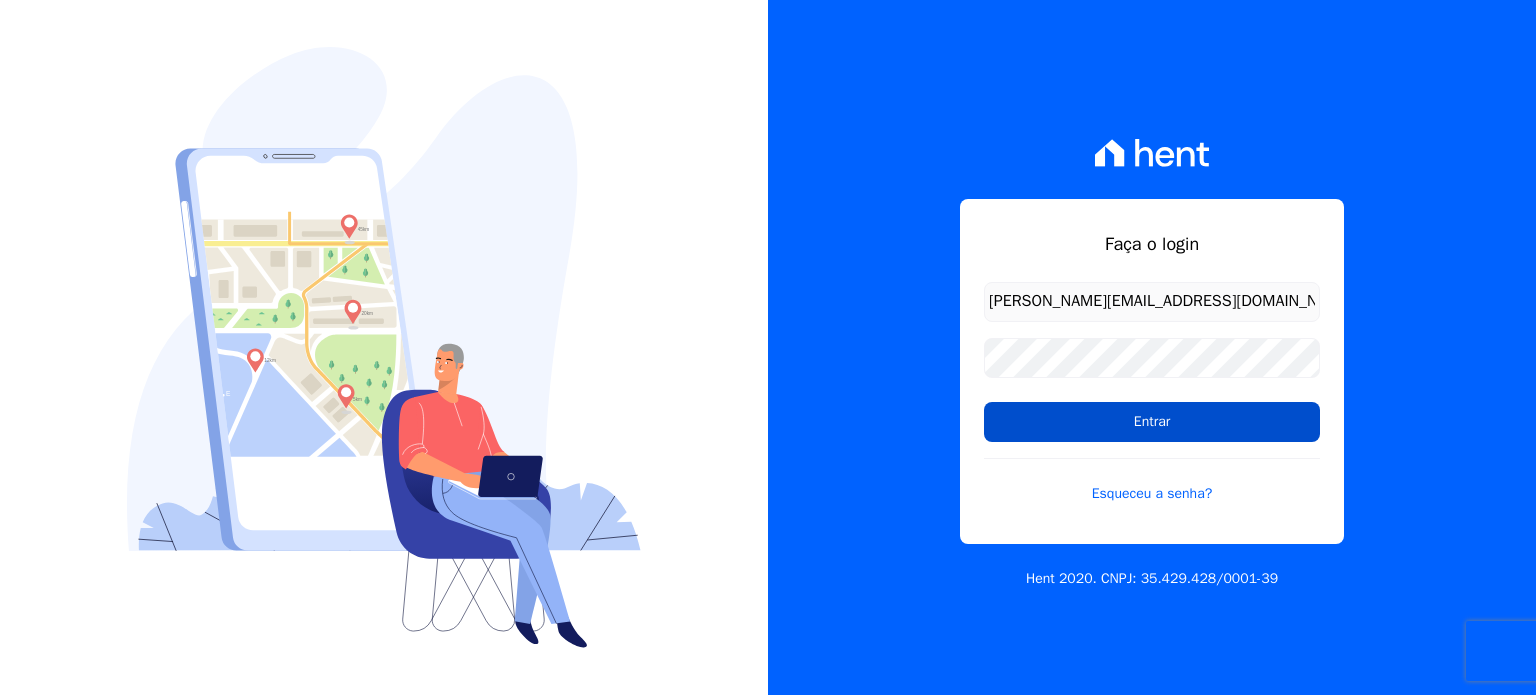 click on "Entrar" at bounding box center (1152, 422) 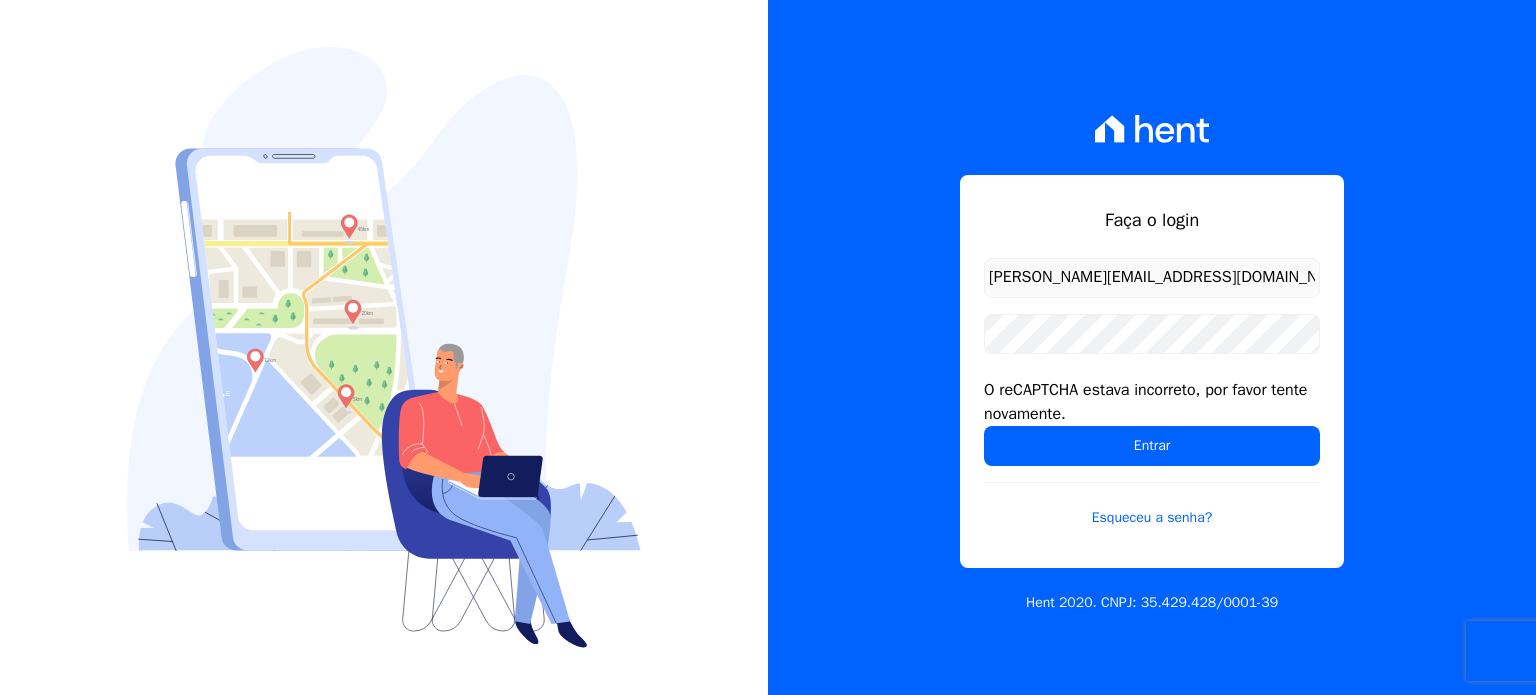 scroll, scrollTop: 0, scrollLeft: 0, axis: both 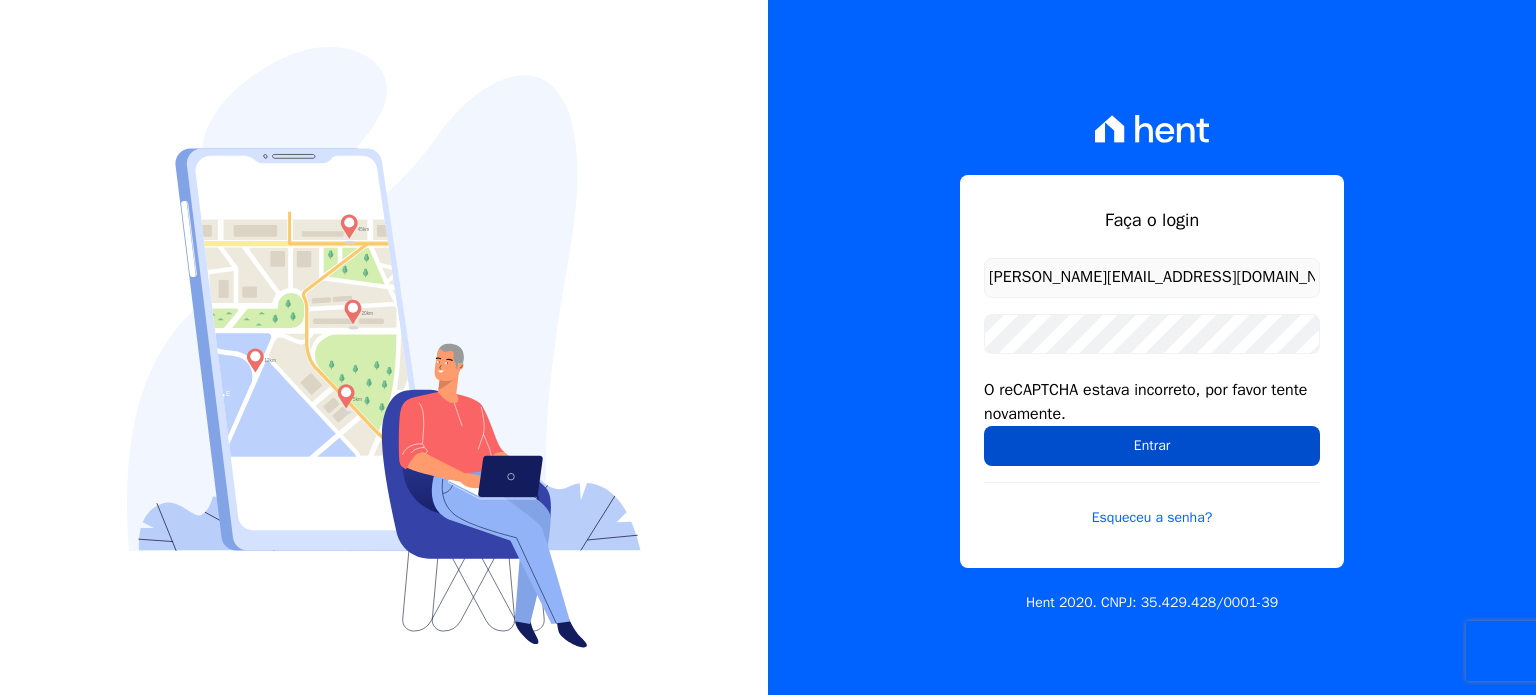 click on "Entrar" at bounding box center (1152, 446) 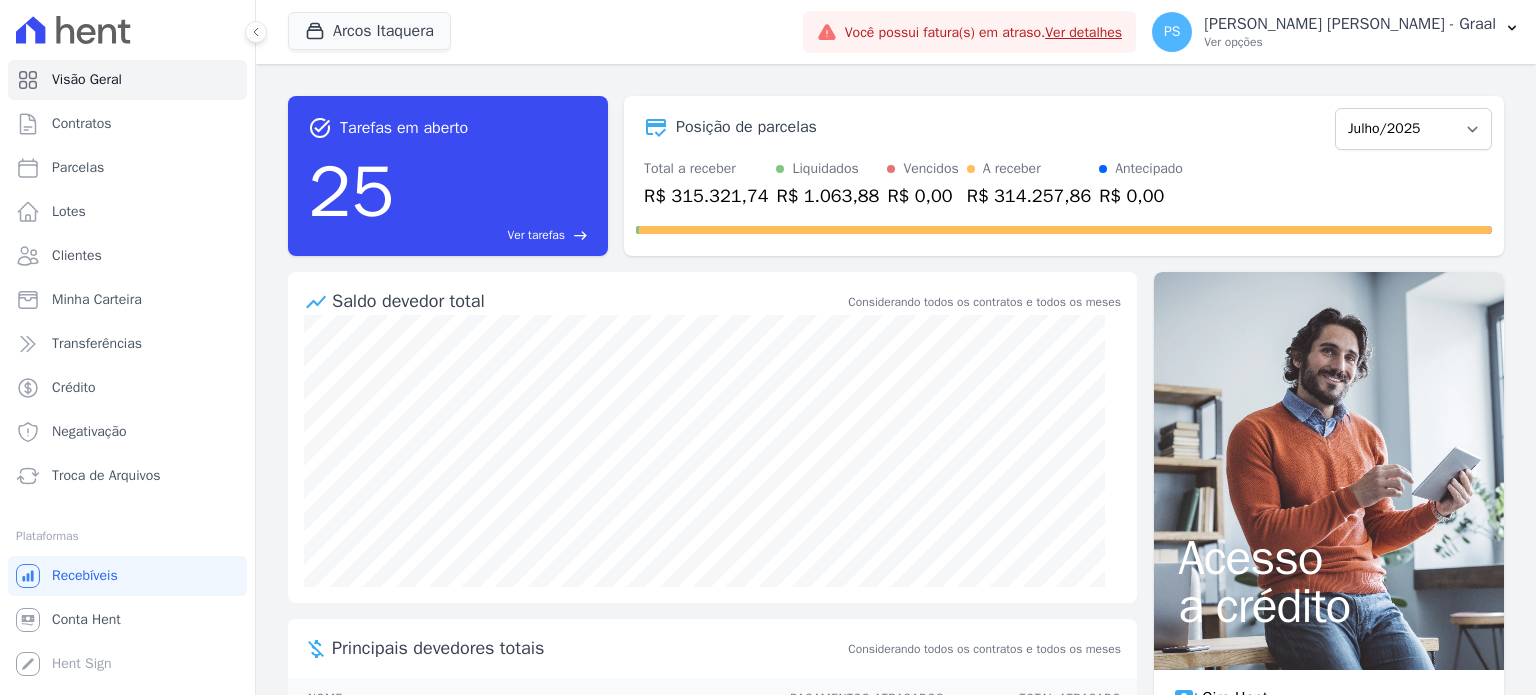 scroll, scrollTop: 0, scrollLeft: 0, axis: both 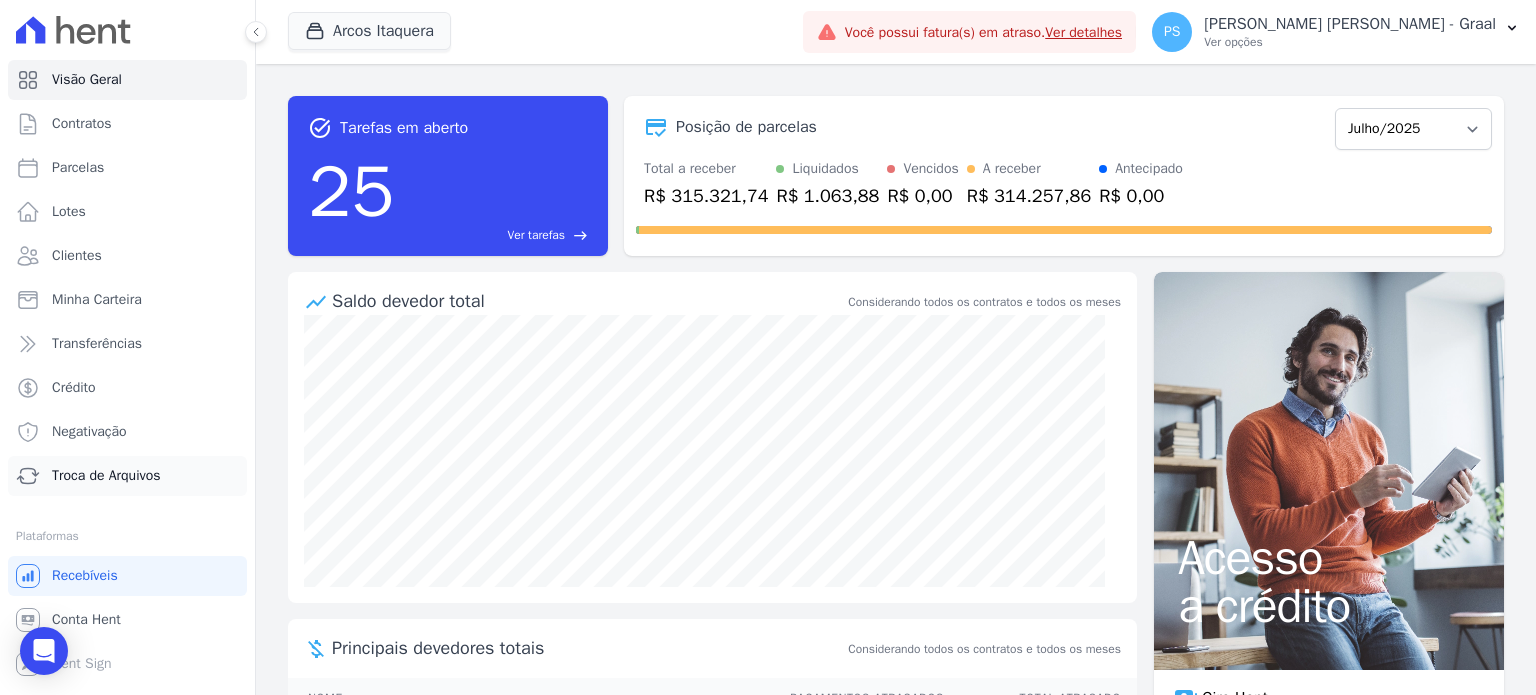 click on "Troca de Arquivos" at bounding box center (127, 476) 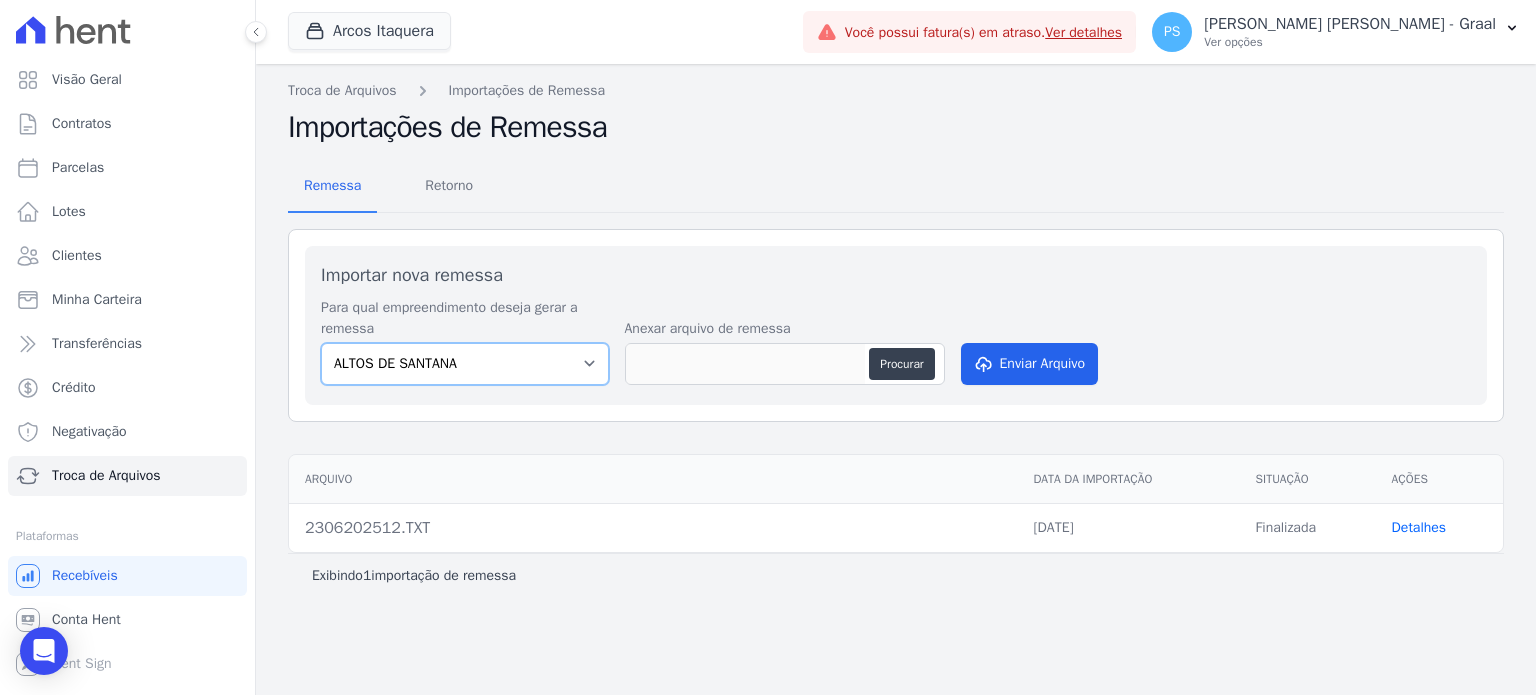 click on "ALTOS DE [PERSON_NAME] Itaquera
ARTE VILA [PERSON_NAME] CLUB
Inspire
LINK [GEOGRAPHIC_DATA] 553" at bounding box center [465, 364] 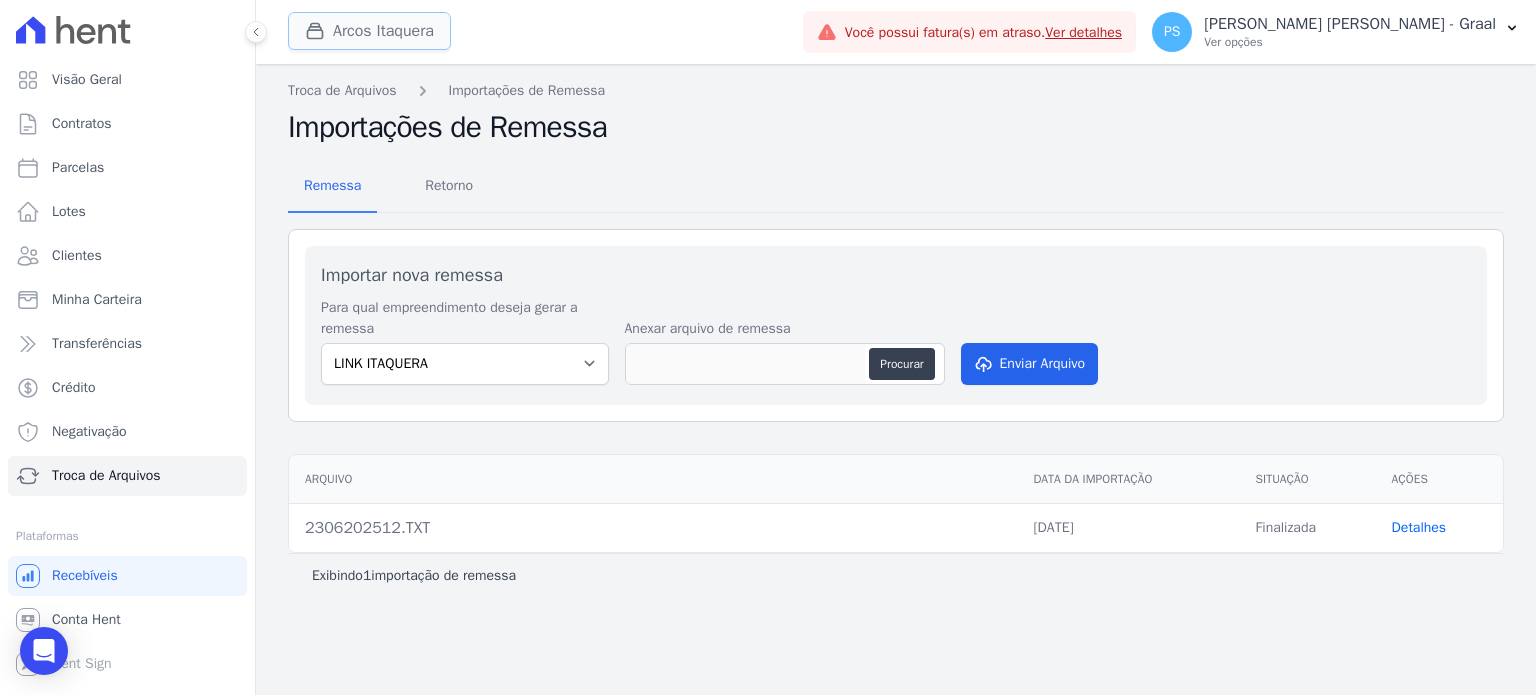 click on "Arcos Itaquera" at bounding box center [369, 31] 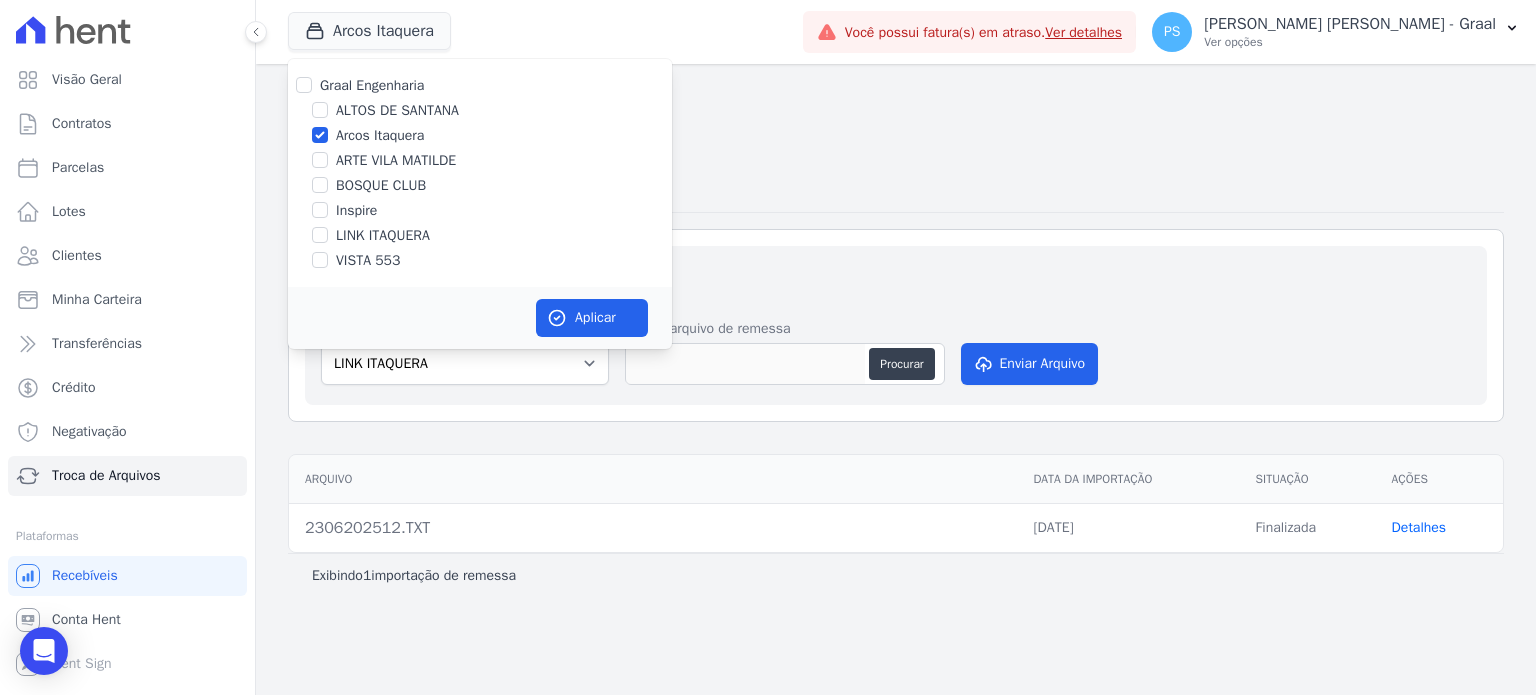 click on "LINK ITAQUERA" at bounding box center (383, 235) 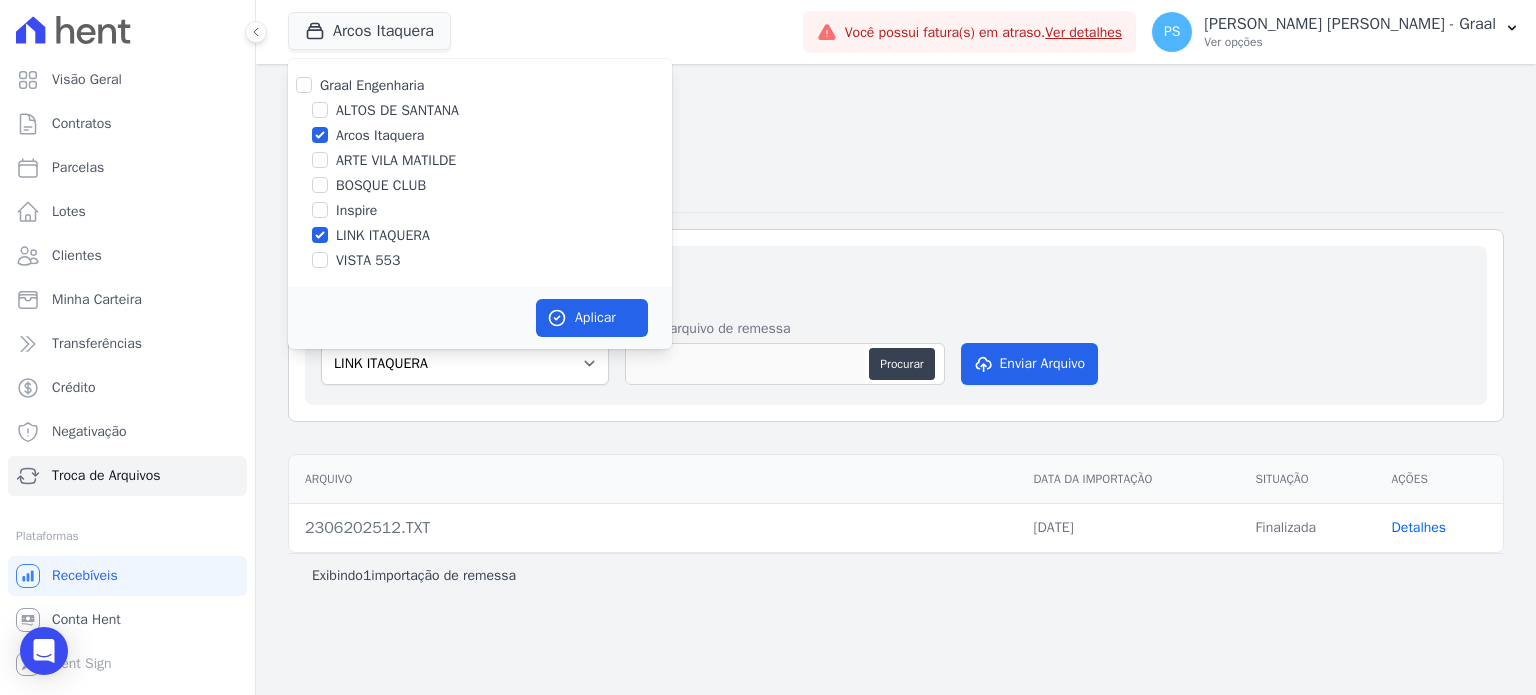 click on "Arcos Itaquera" at bounding box center [380, 135] 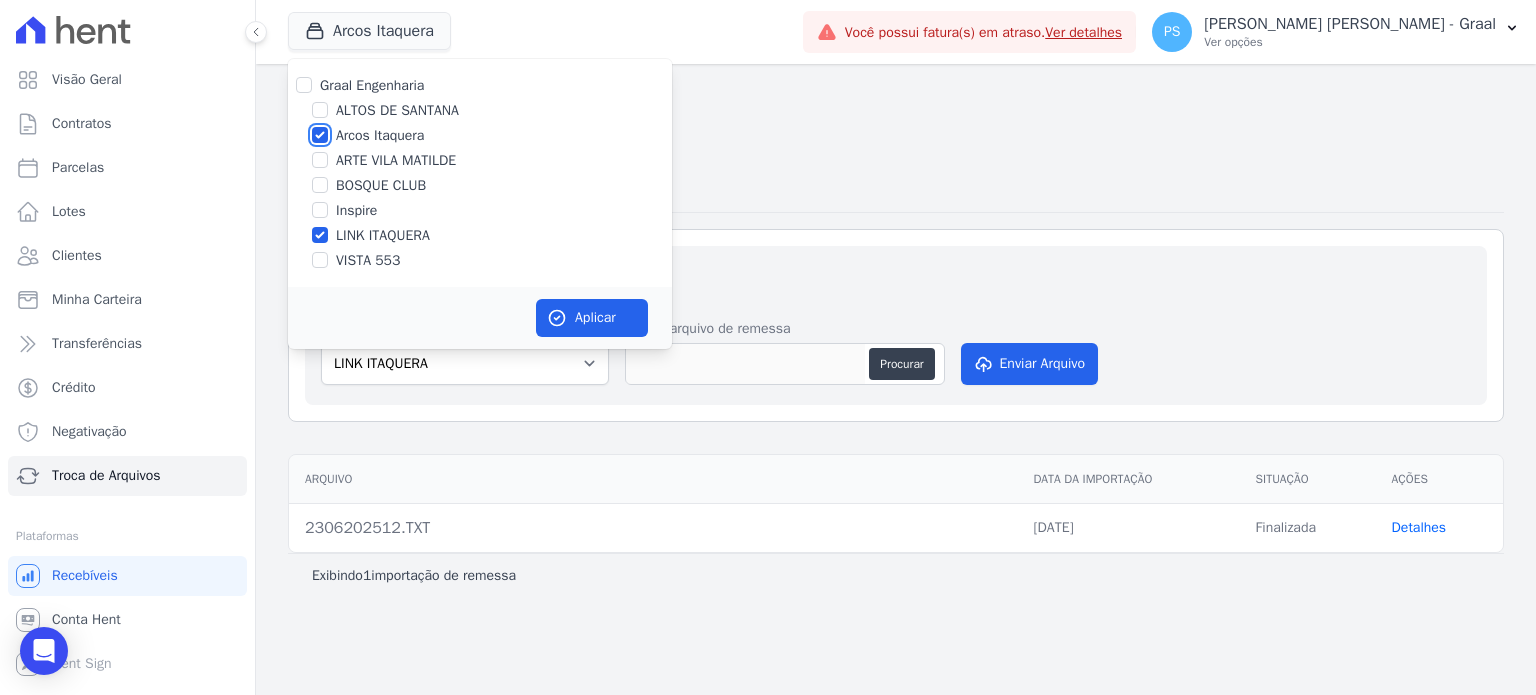 click on "Arcos Itaquera" at bounding box center (320, 135) 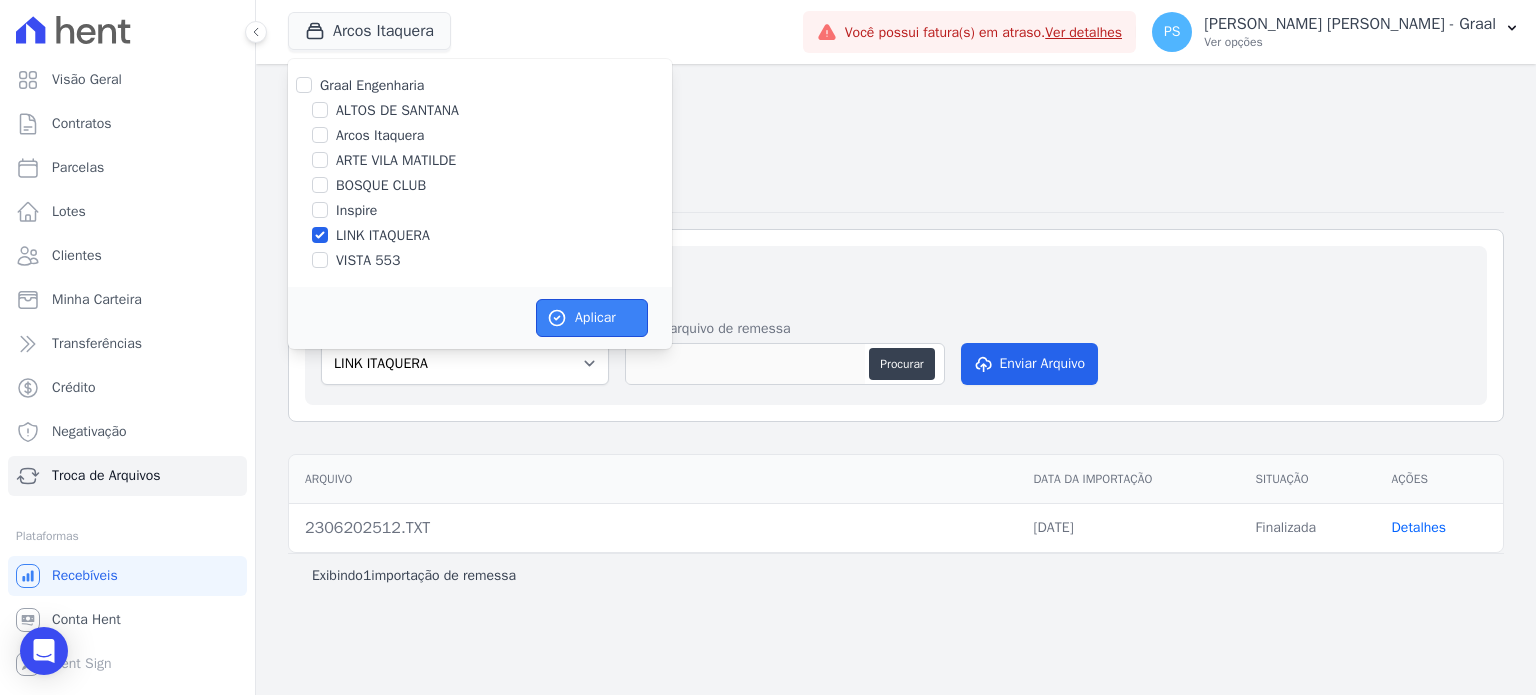 click on "Aplicar" at bounding box center [592, 318] 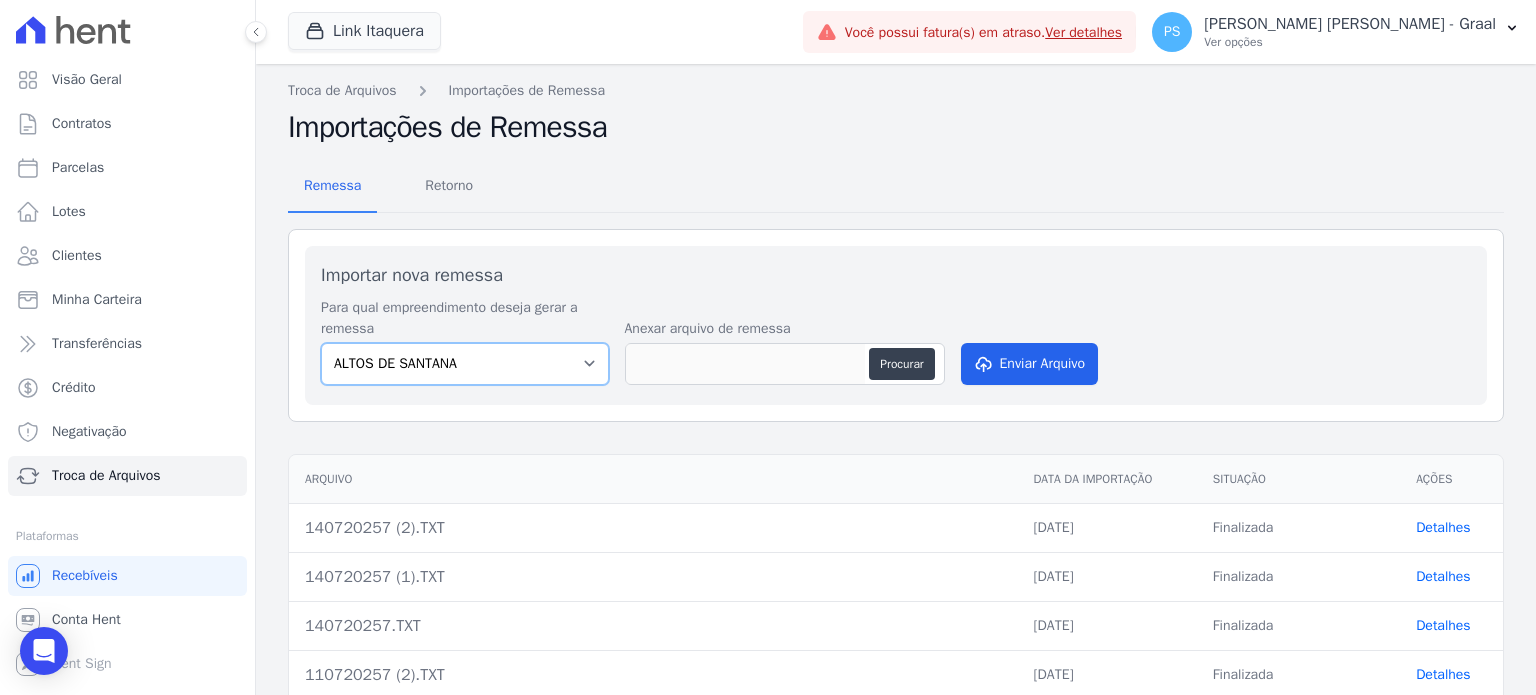click on "ALTOS DE [PERSON_NAME] Itaquera
ARTE VILA [PERSON_NAME] CLUB
Inspire
LINK [GEOGRAPHIC_DATA] 553" at bounding box center [465, 364] 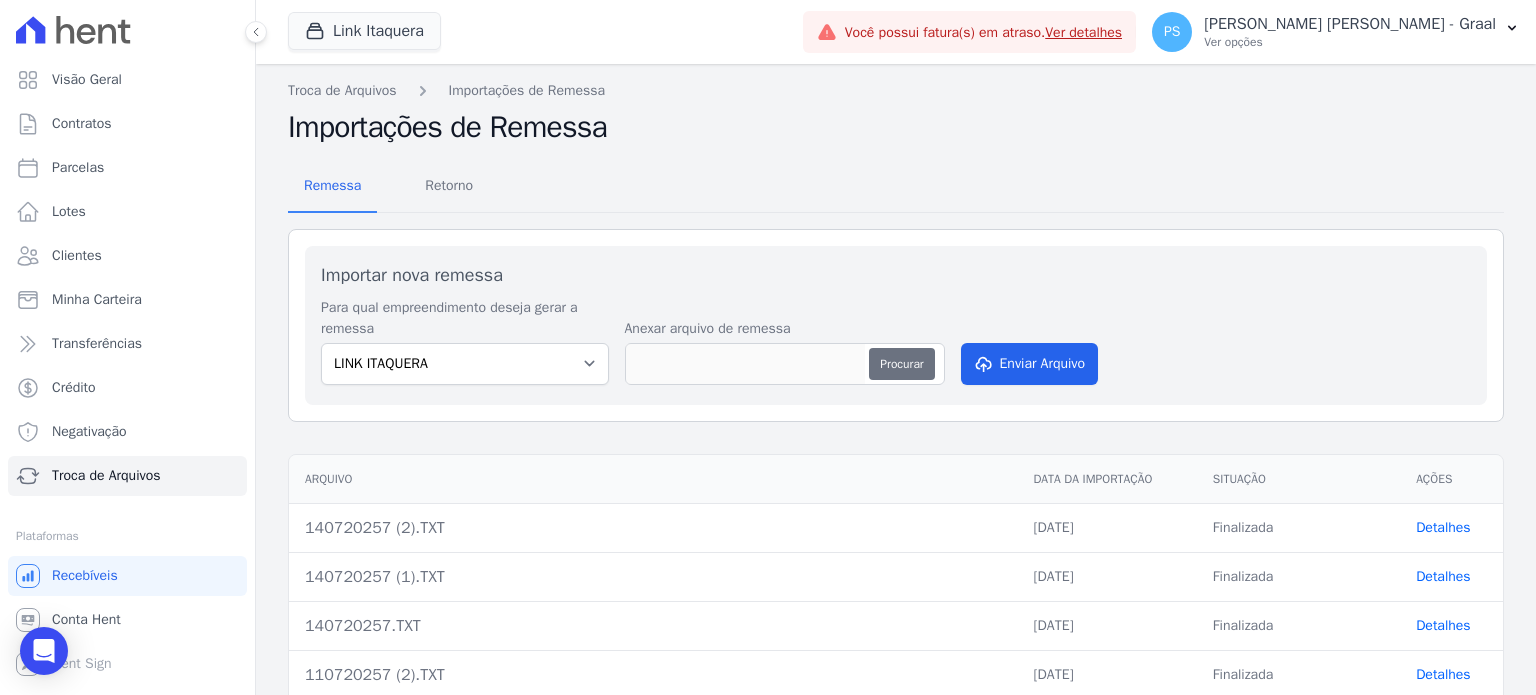 click on "Procurar" at bounding box center (901, 364) 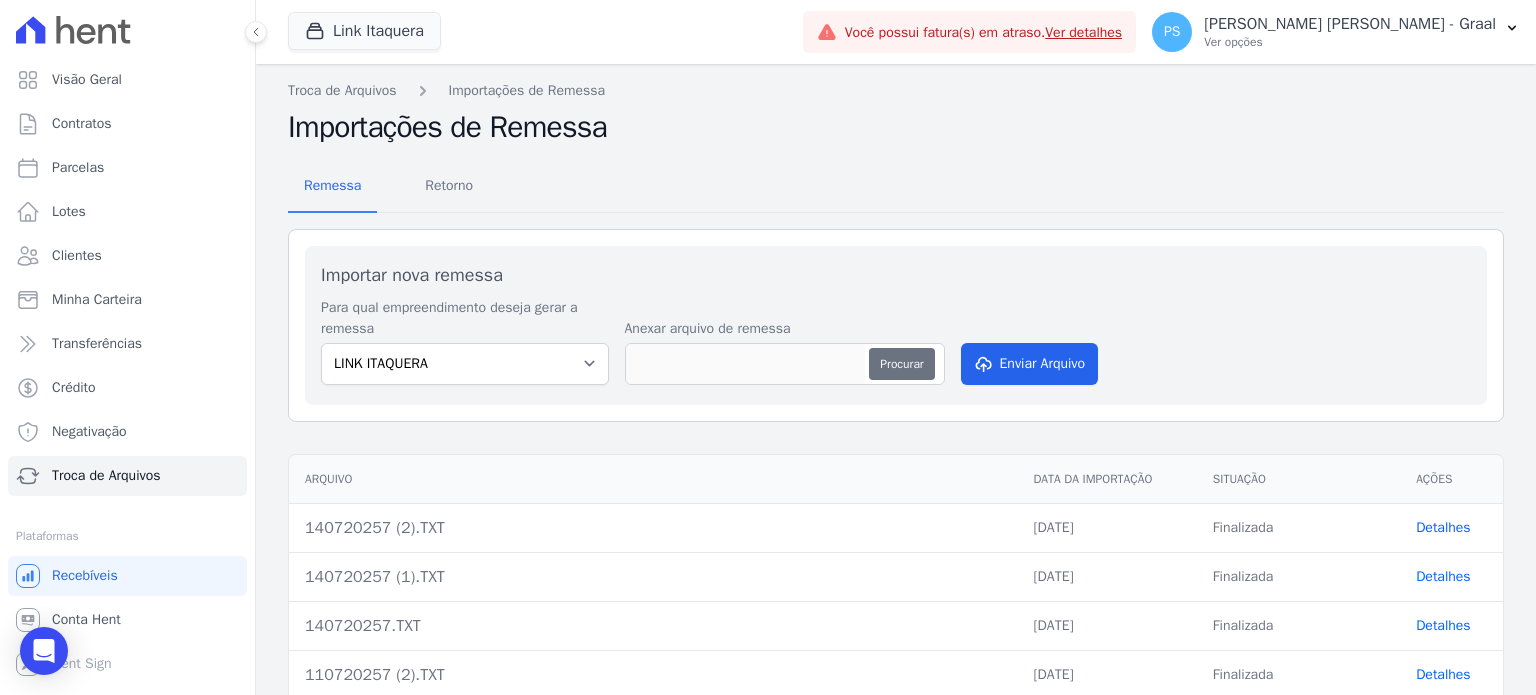 type on "160720257.TXT" 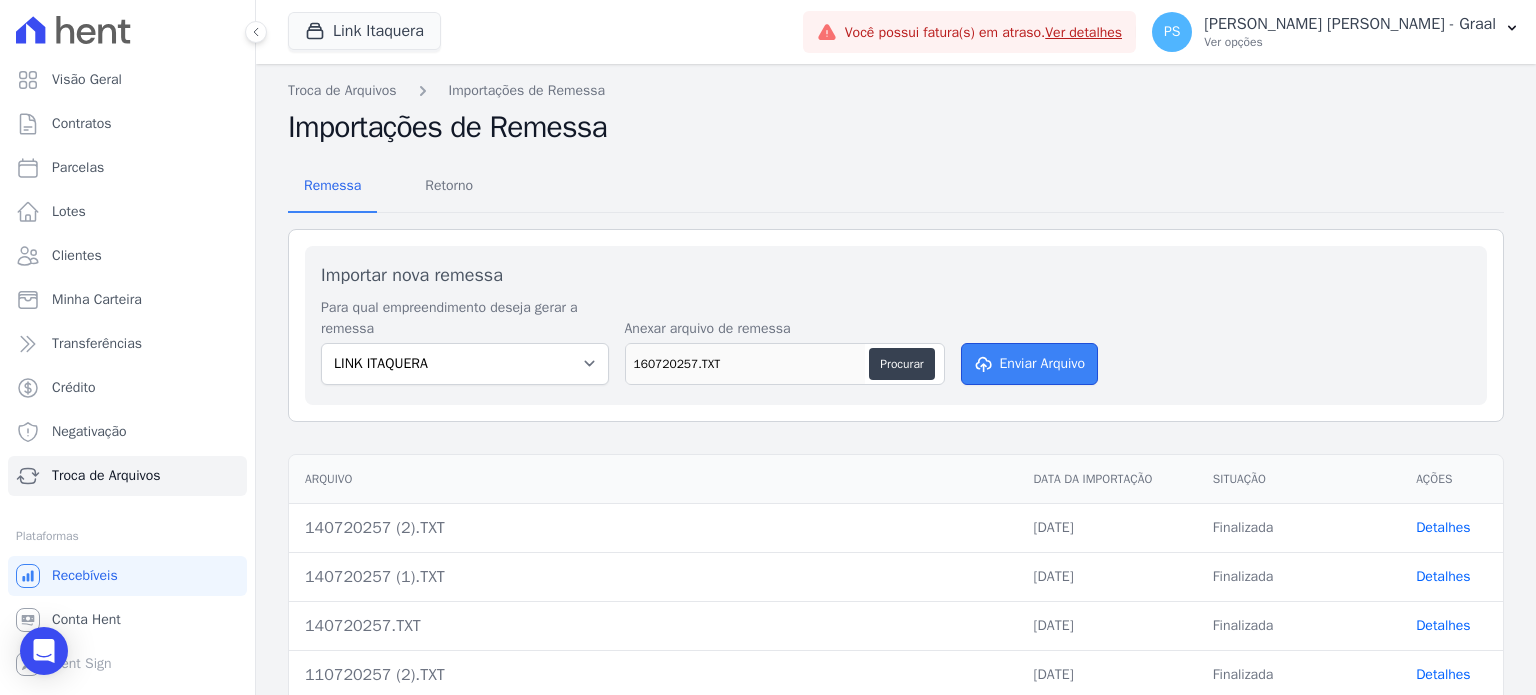 click on "Enviar Arquivo" at bounding box center (1030, 364) 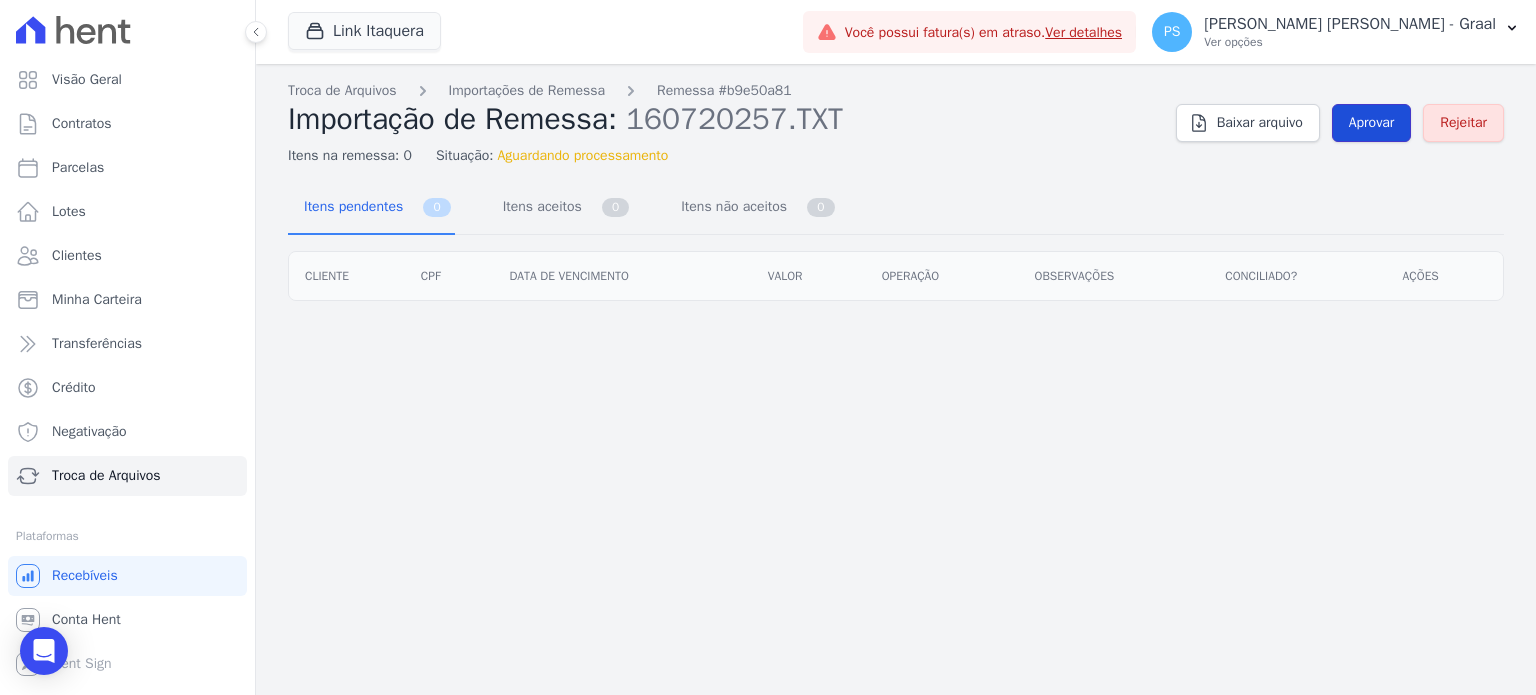 click on "Aprovar" at bounding box center [1372, 123] 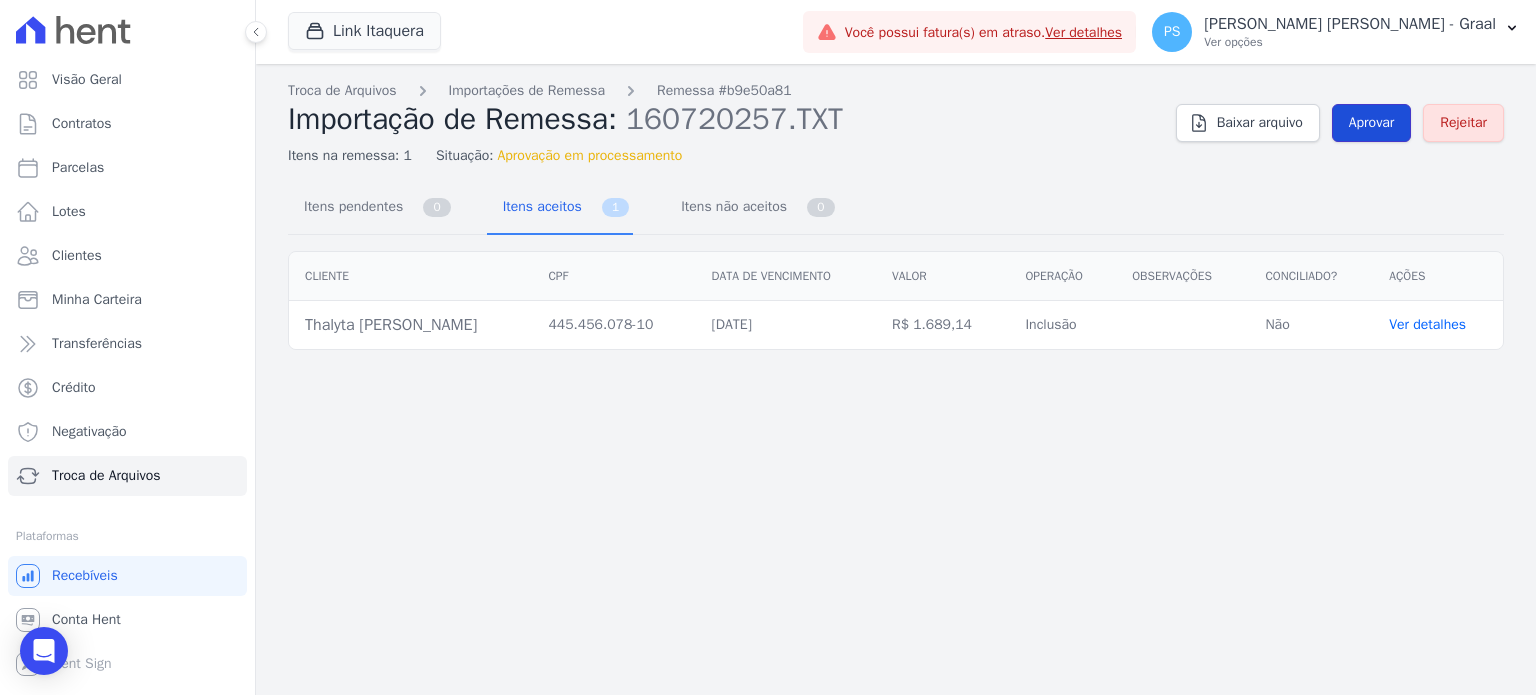click on "Aprovar" at bounding box center (1372, 123) 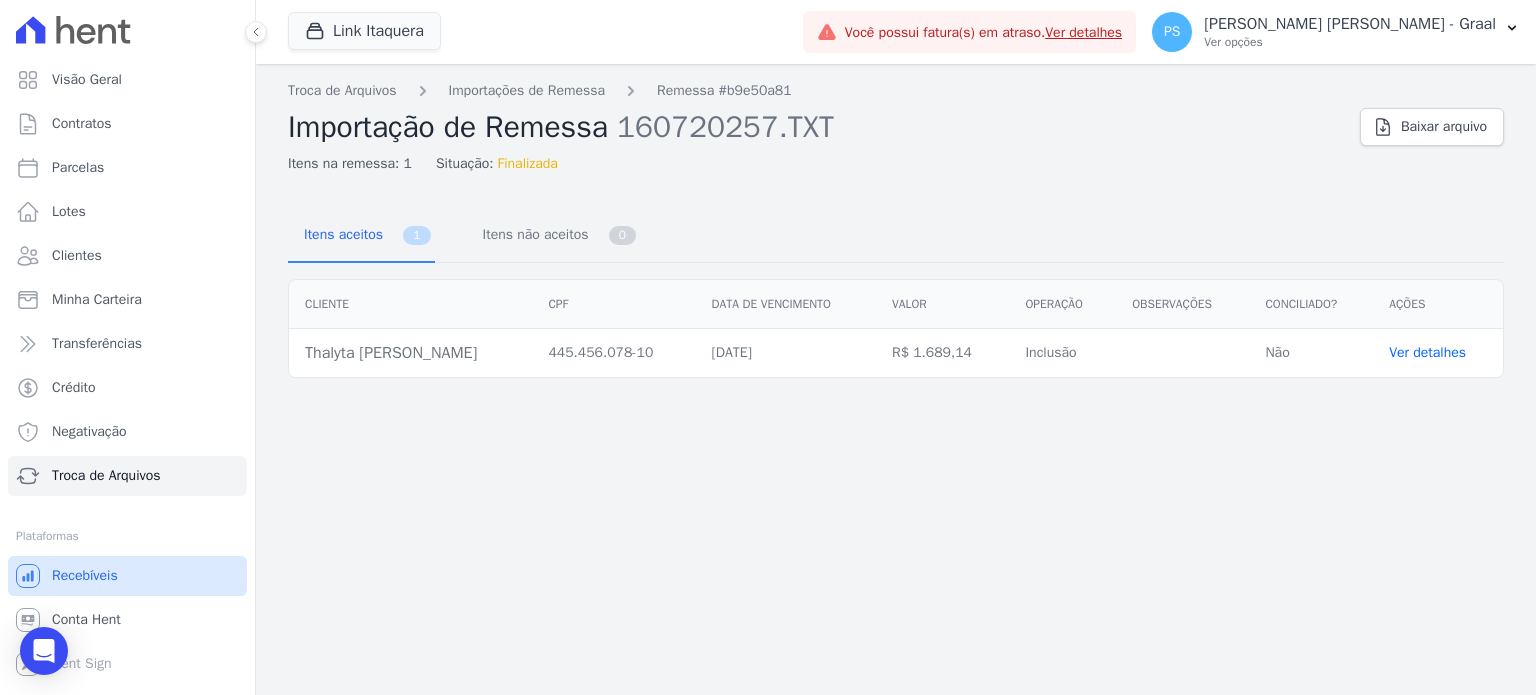click on "Recebíveis" at bounding box center [127, 576] 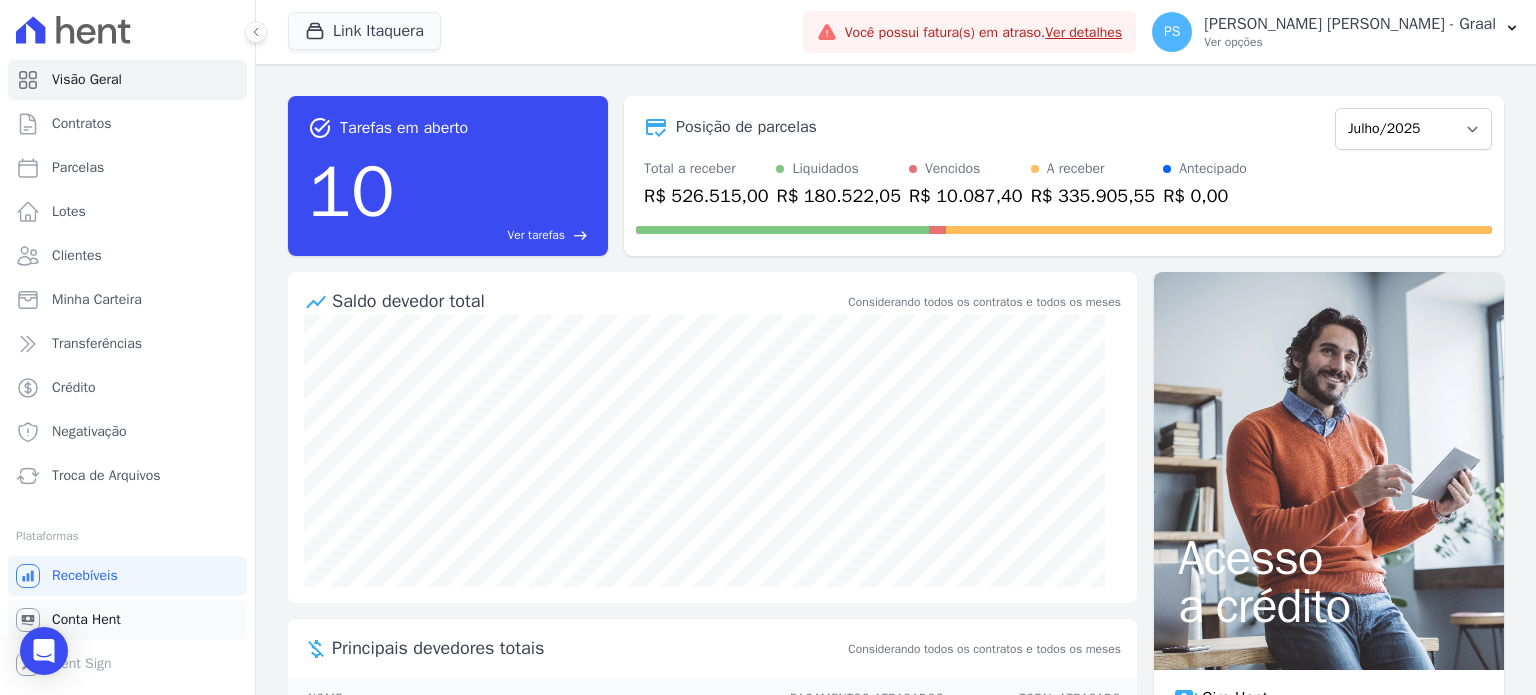 click on "Conta Hent" at bounding box center (127, 620) 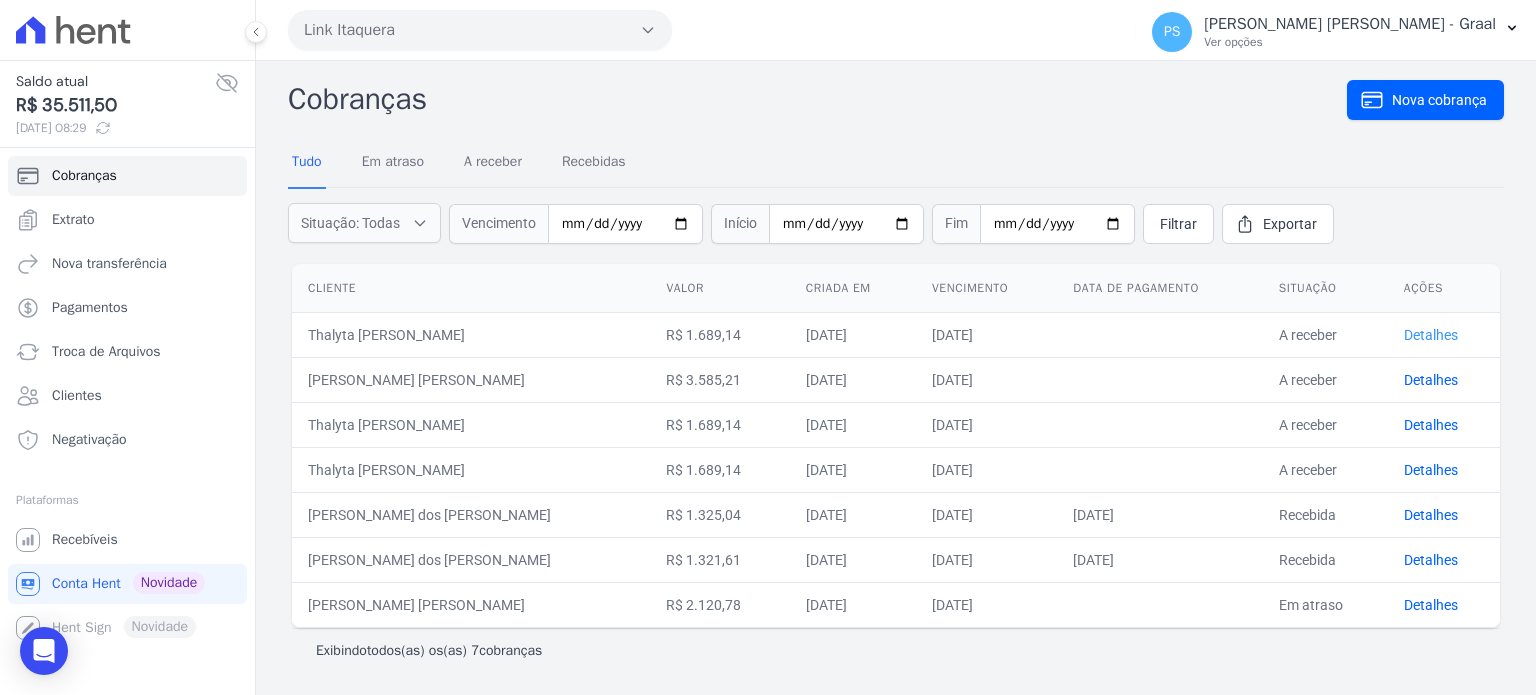 click on "Detalhes" at bounding box center (1431, 335) 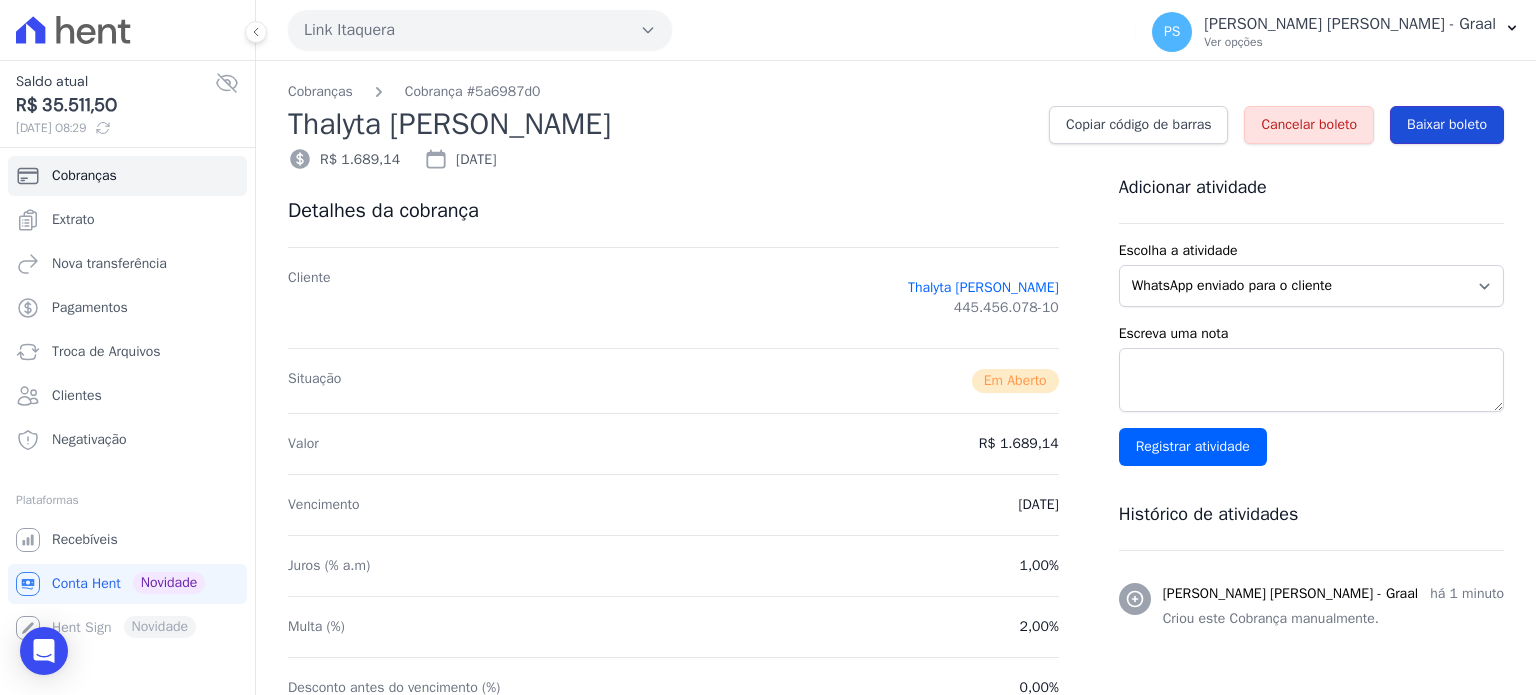click on "Baixar boleto" at bounding box center (1447, 125) 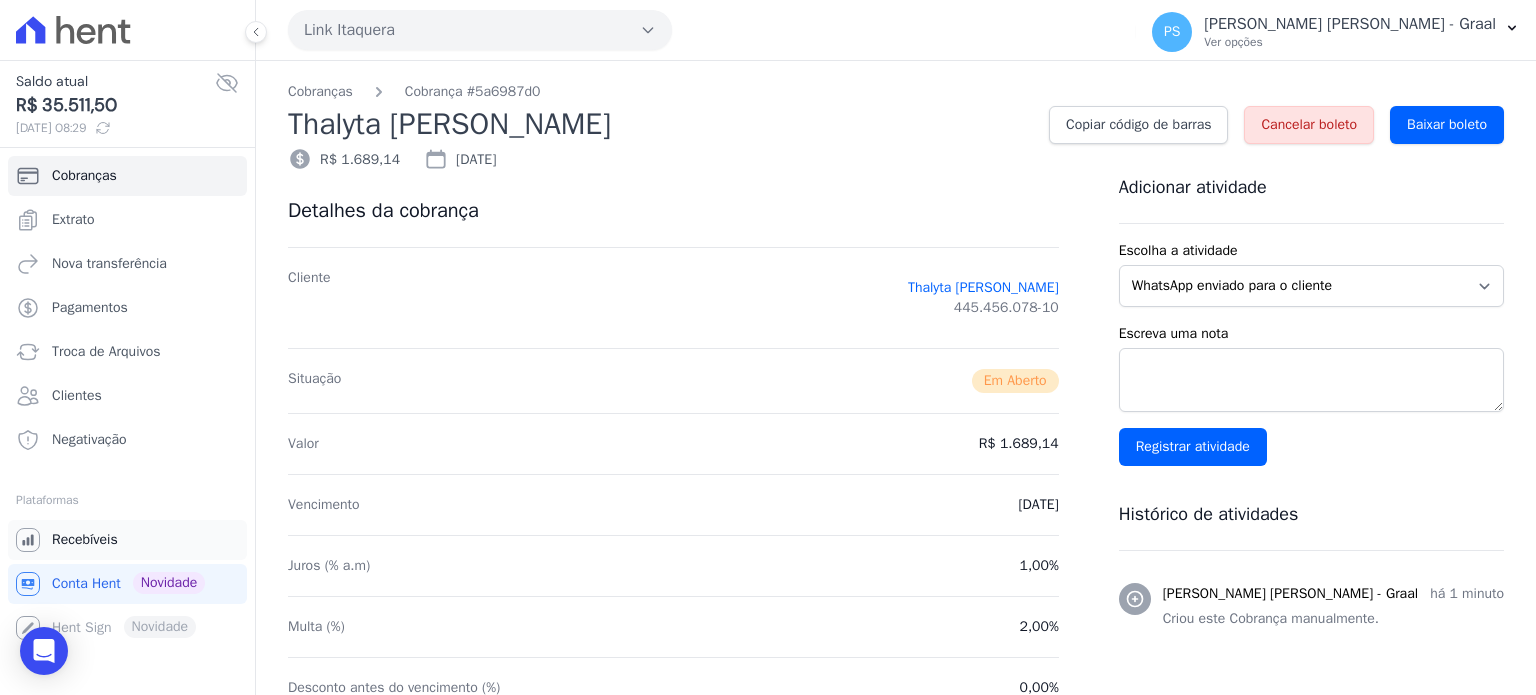 click on "Recebíveis" at bounding box center (85, 540) 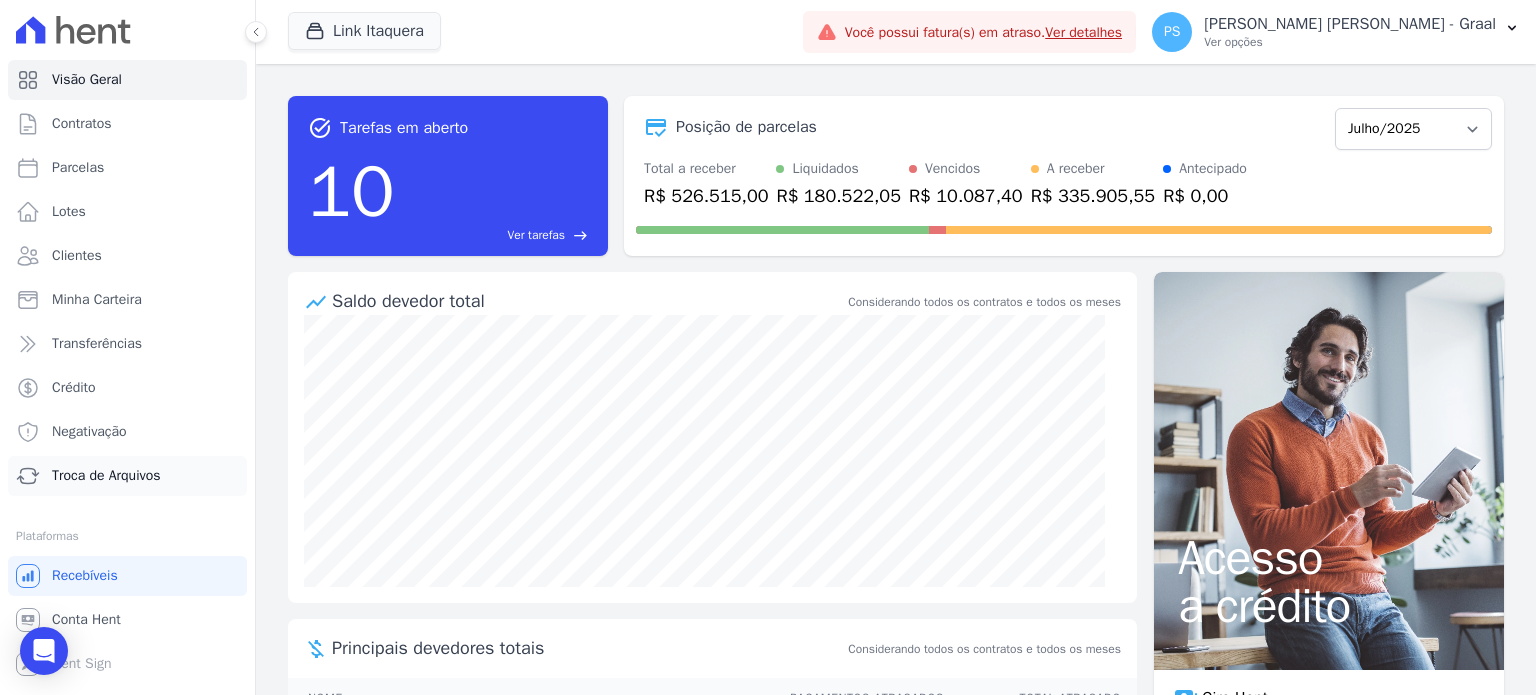 click on "Troca de Arquivos" at bounding box center [106, 476] 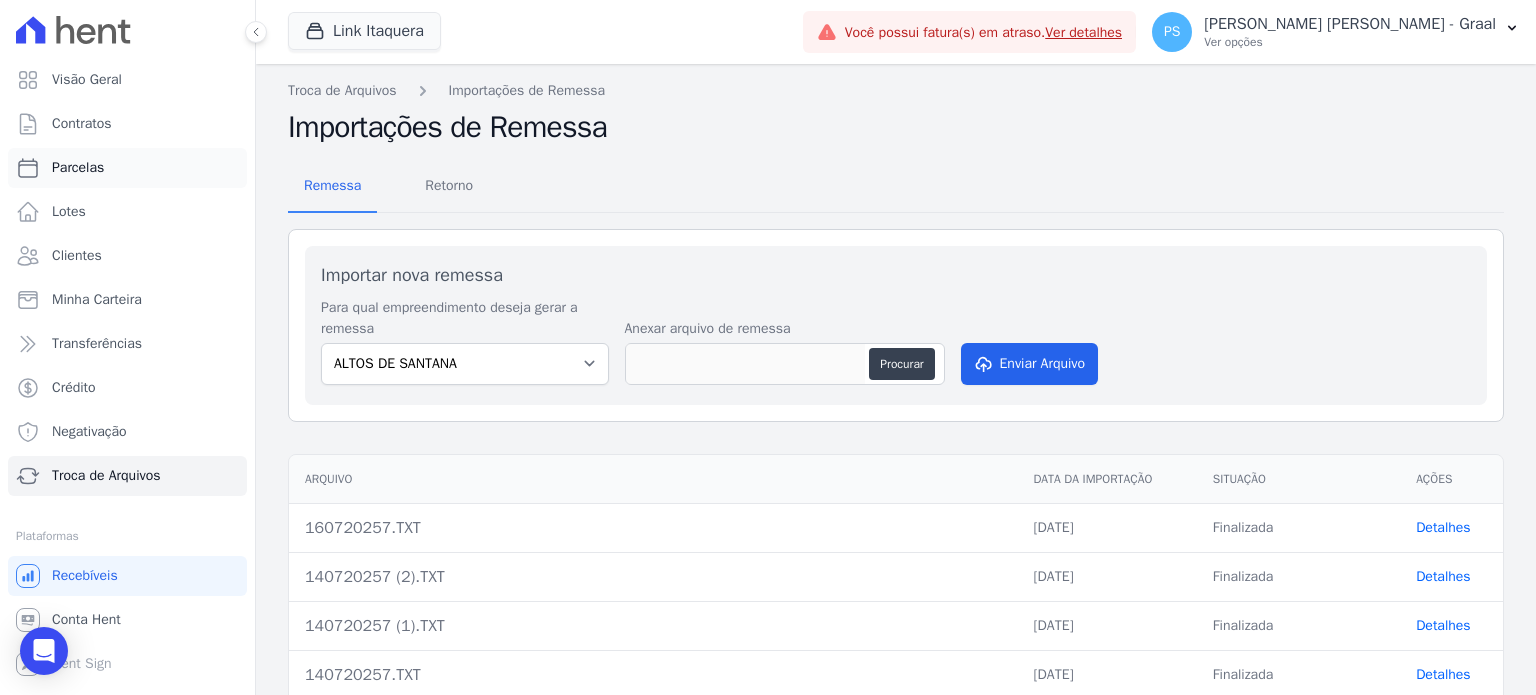 click on "Parcelas" at bounding box center [78, 168] 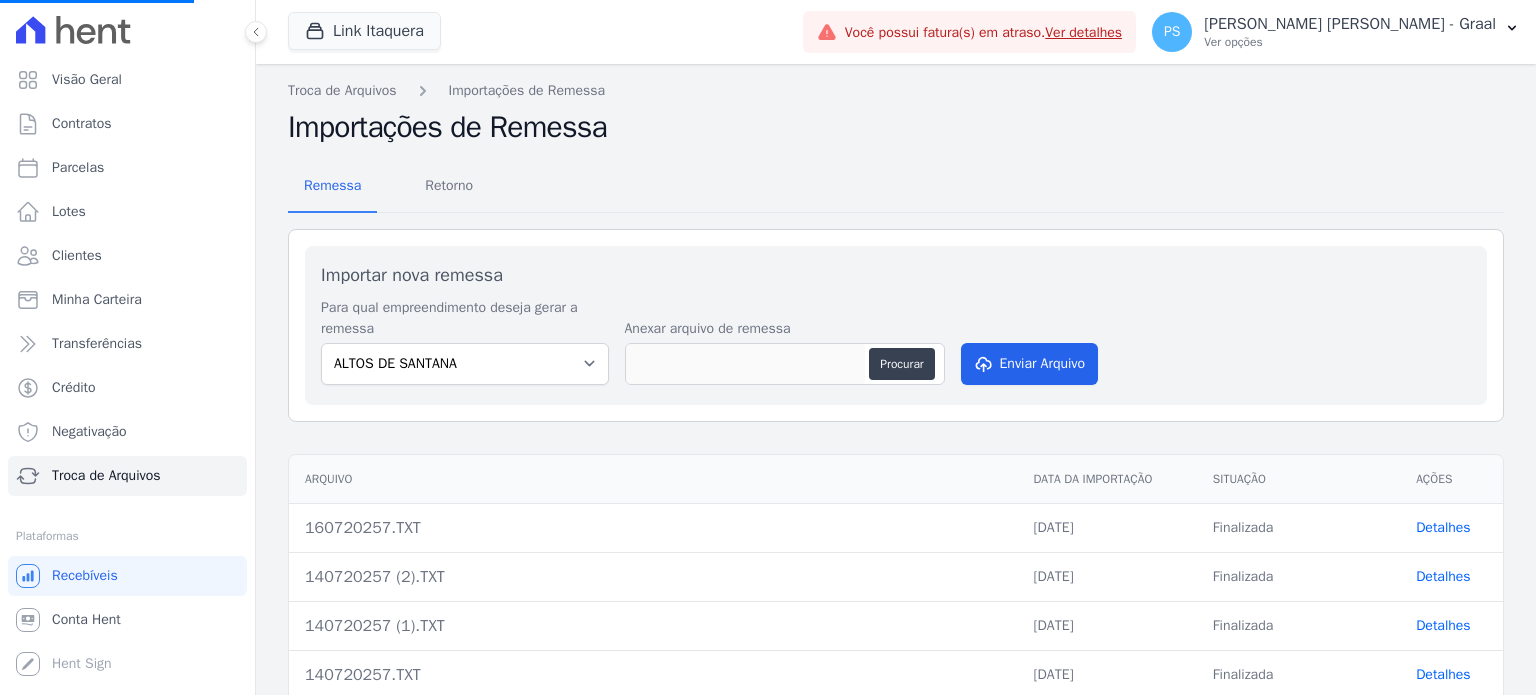 select 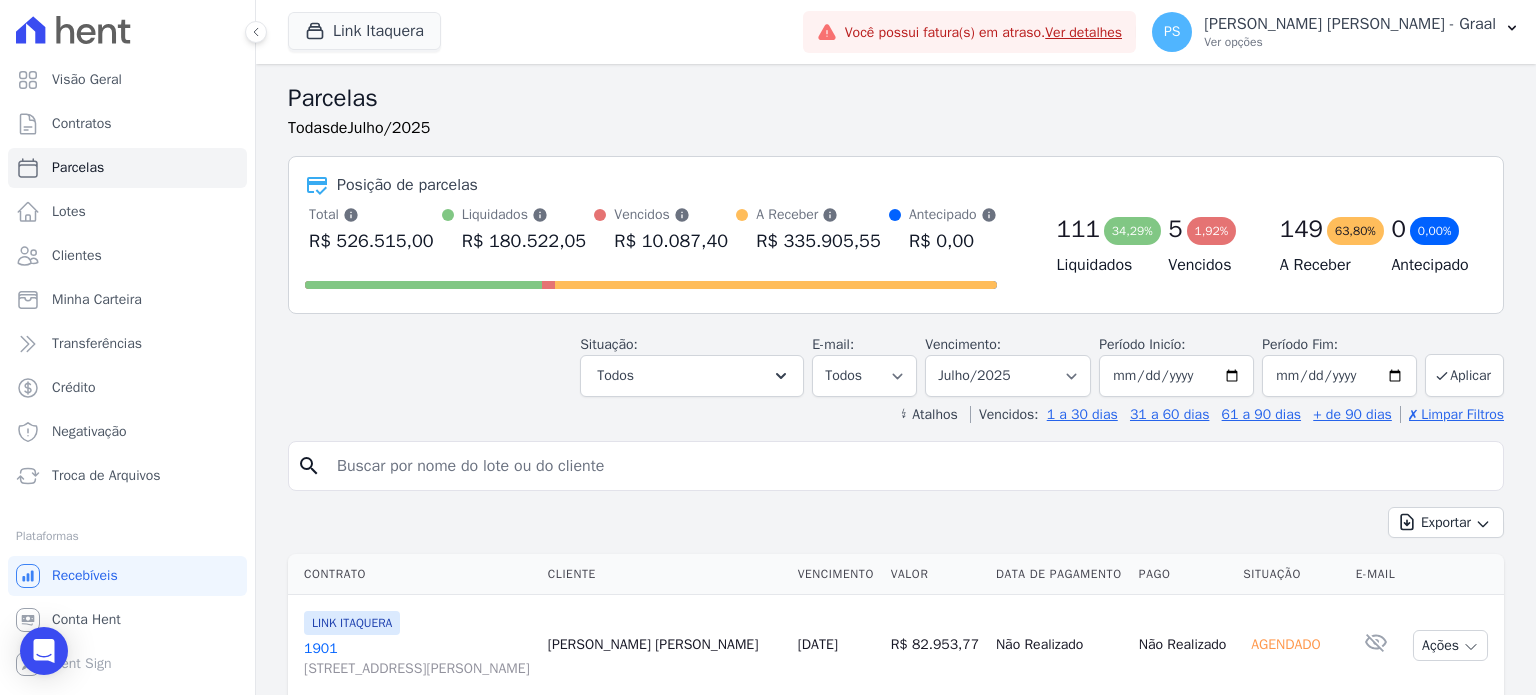 click at bounding box center [910, 466] 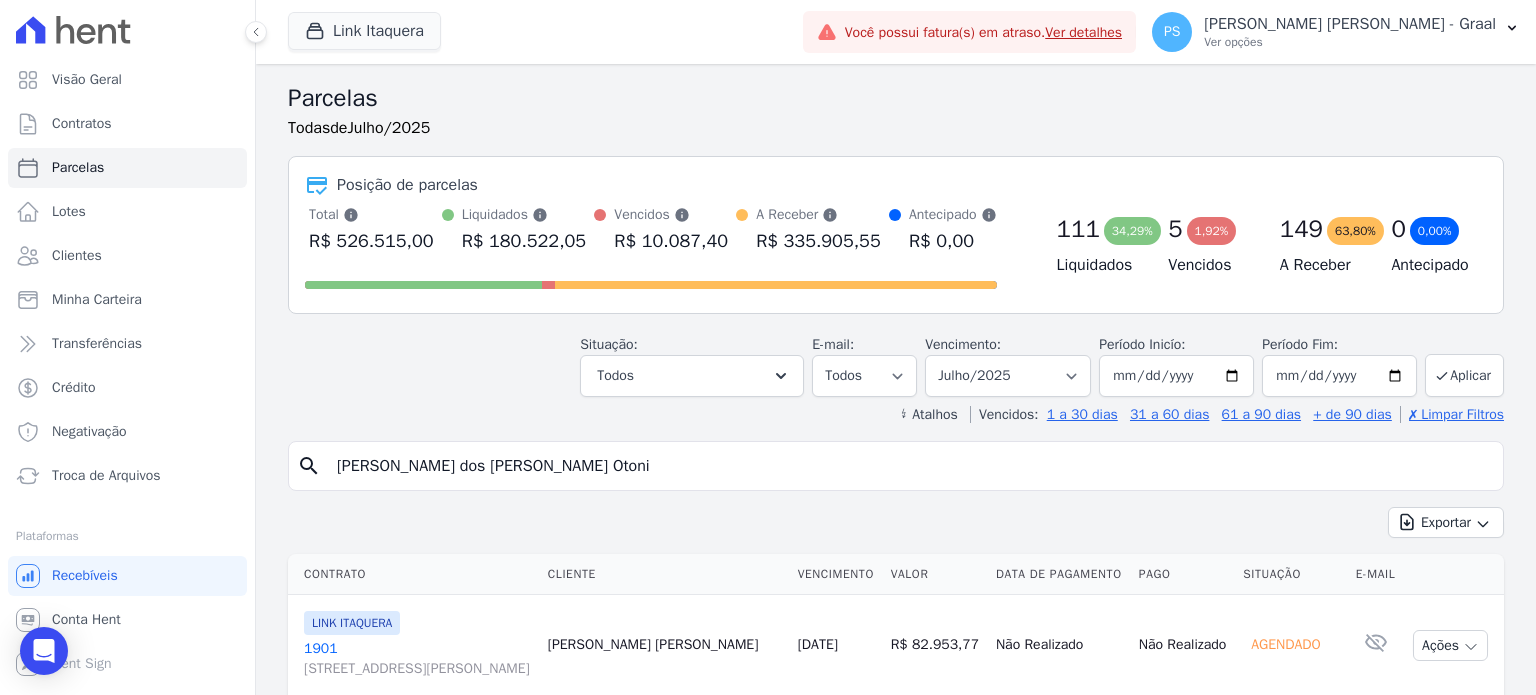 type on "[PERSON_NAME] dos [PERSON_NAME] Otoni" 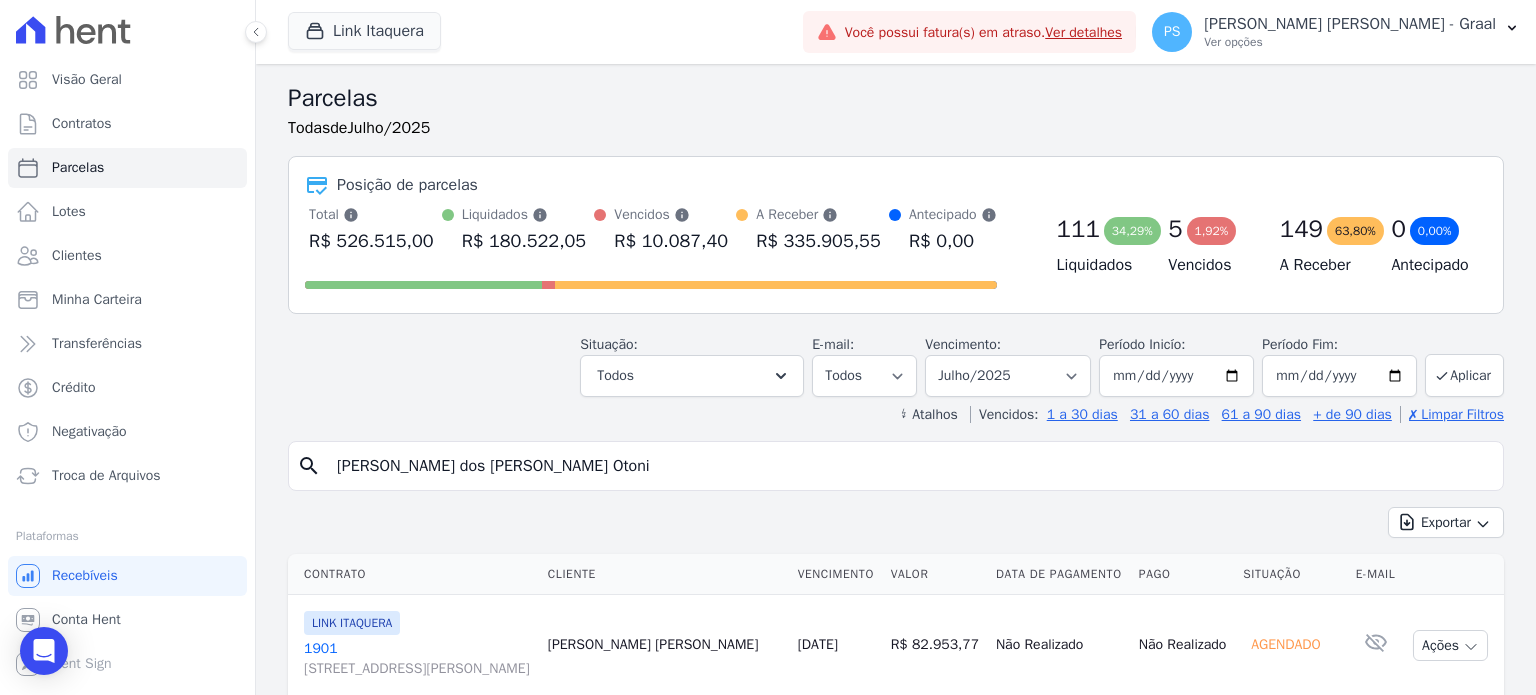 select 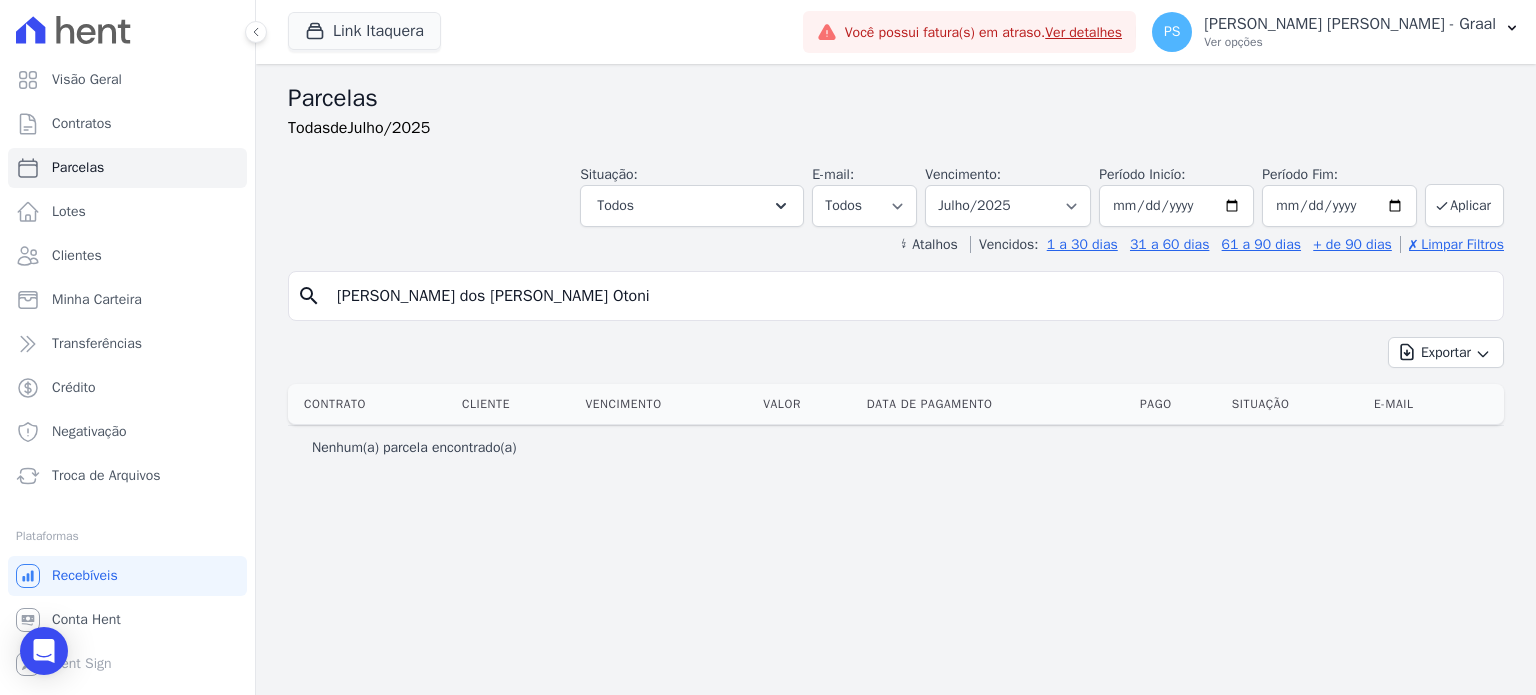 drag, startPoint x: 543, startPoint y: 295, endPoint x: -68, endPoint y: 341, distance: 612.7291 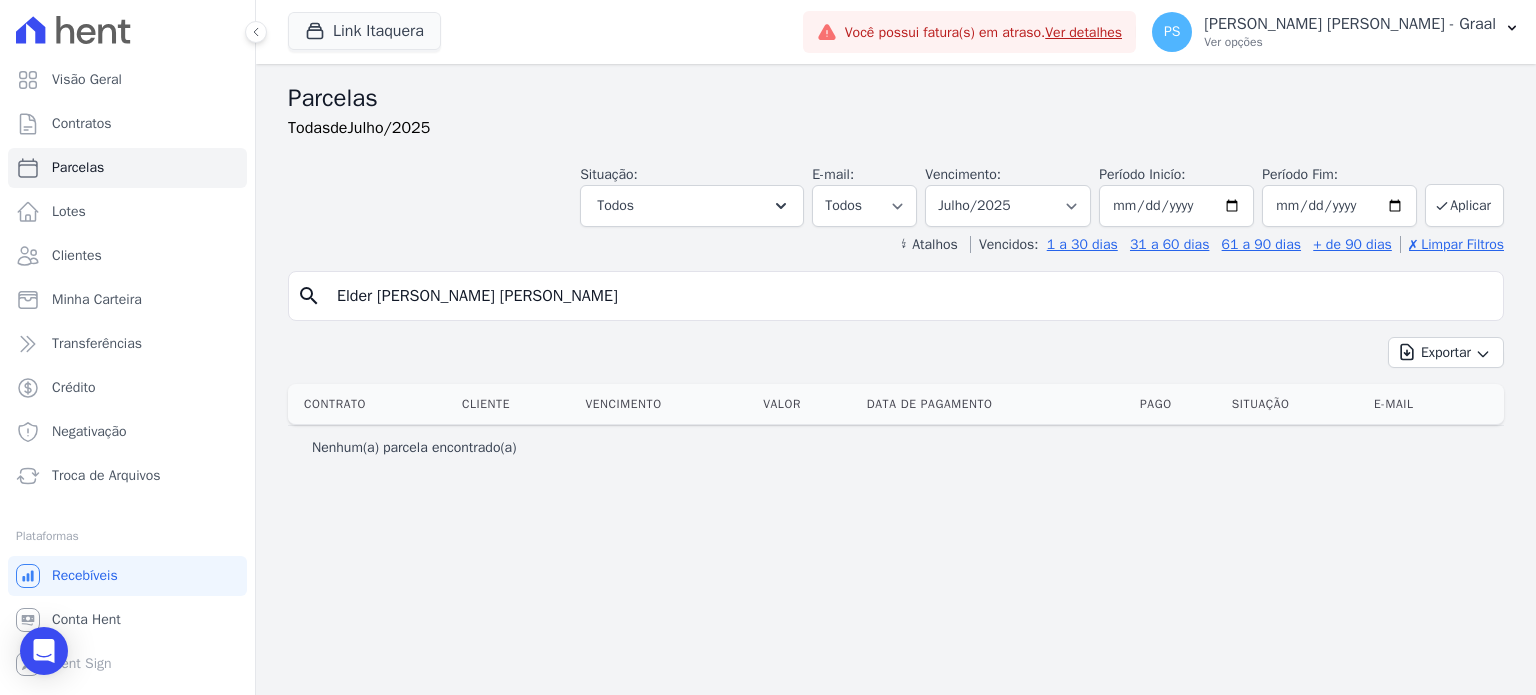 type on "Elder [PERSON_NAME] [PERSON_NAME]" 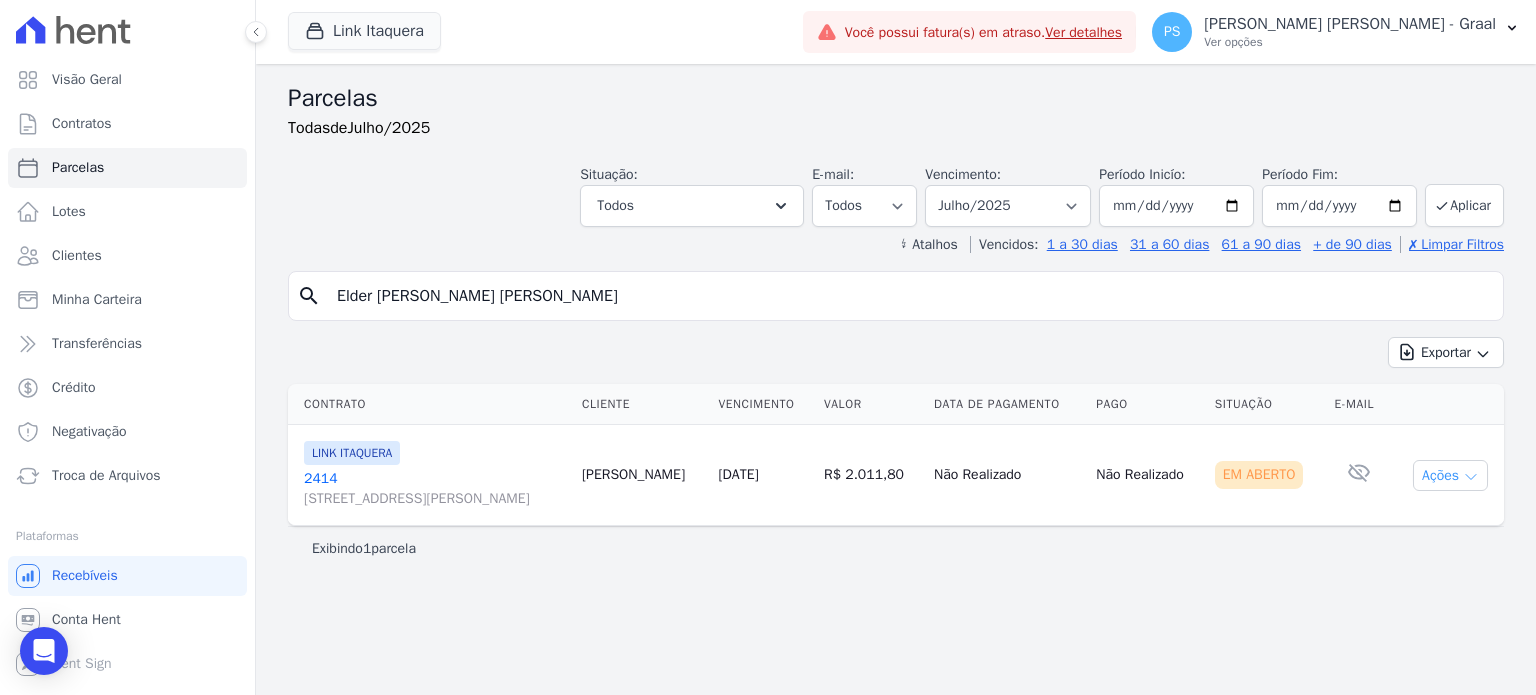 click 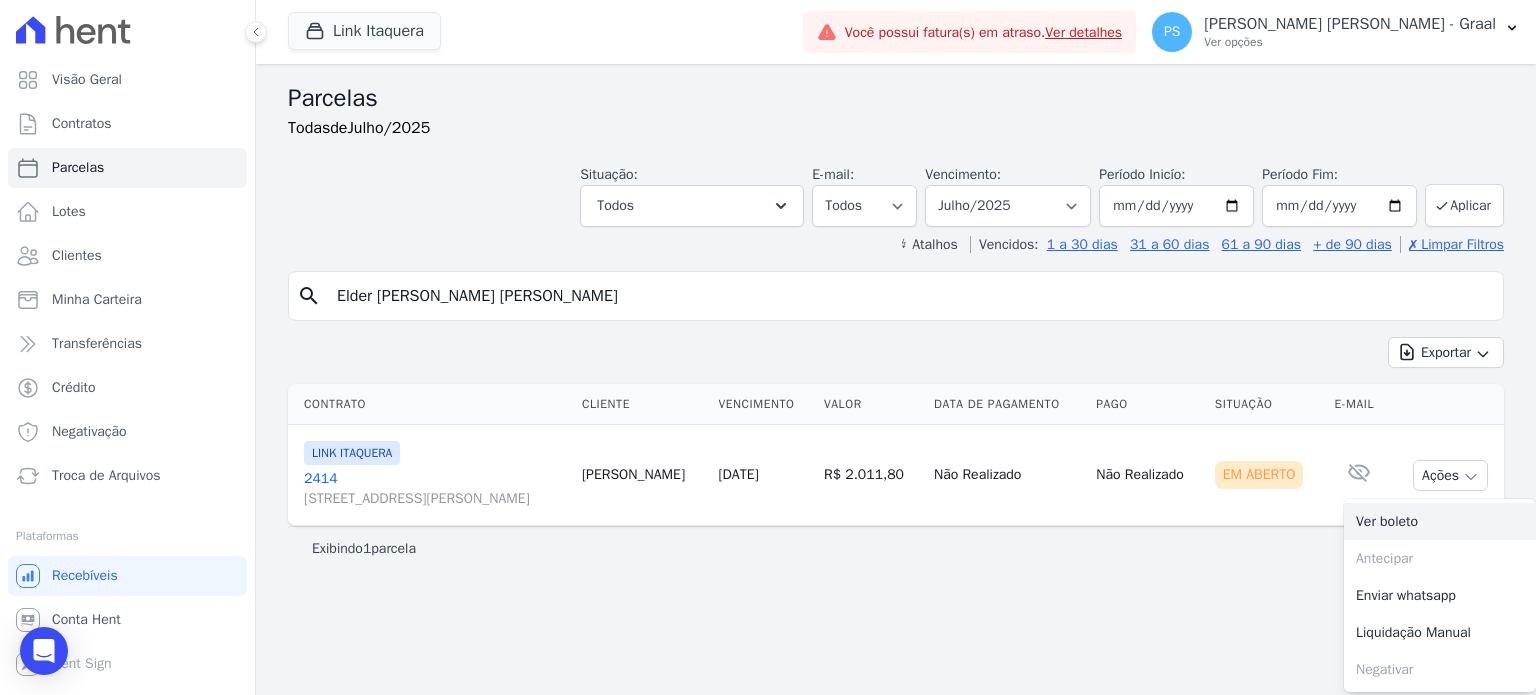 click on "Ver boleto" at bounding box center [1440, 521] 